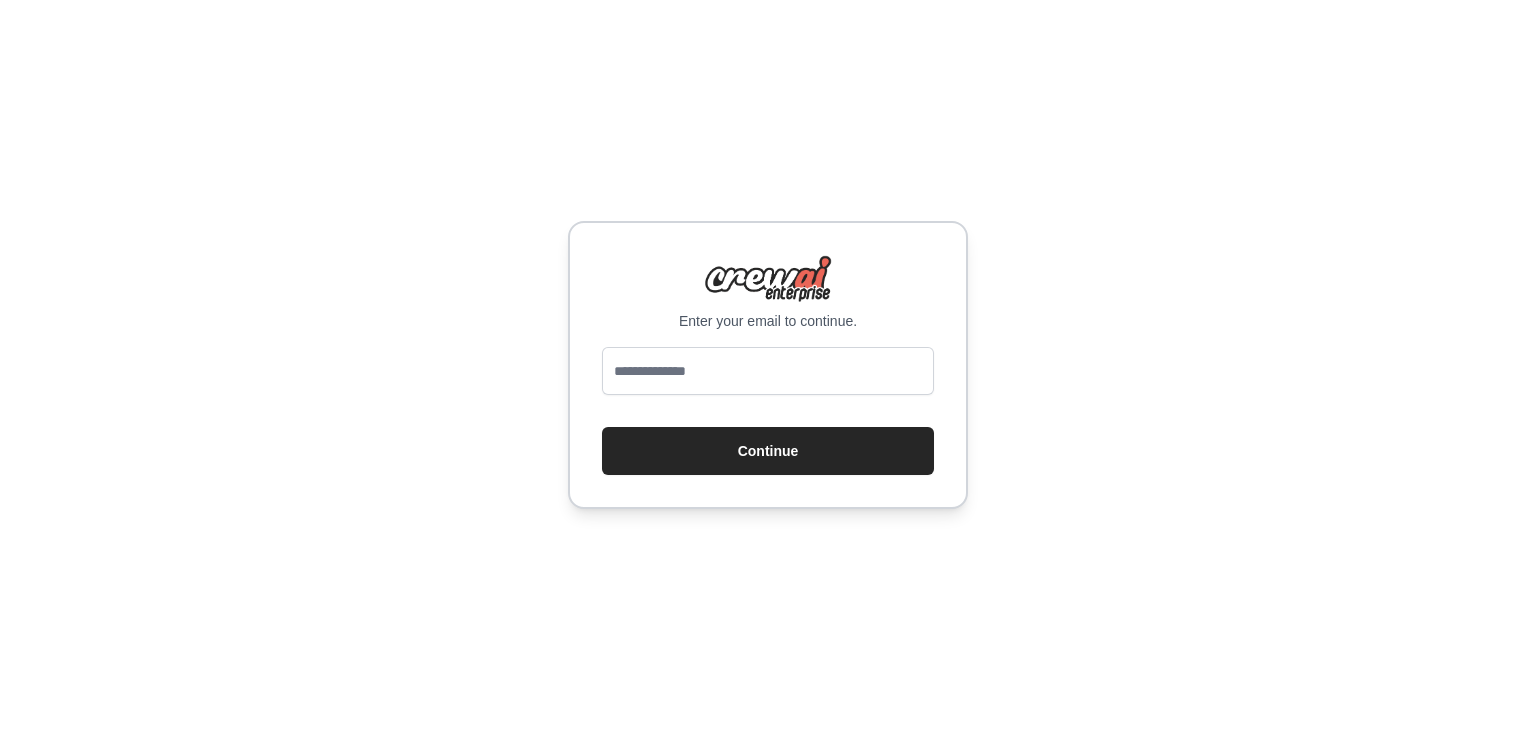 scroll, scrollTop: 0, scrollLeft: 0, axis: both 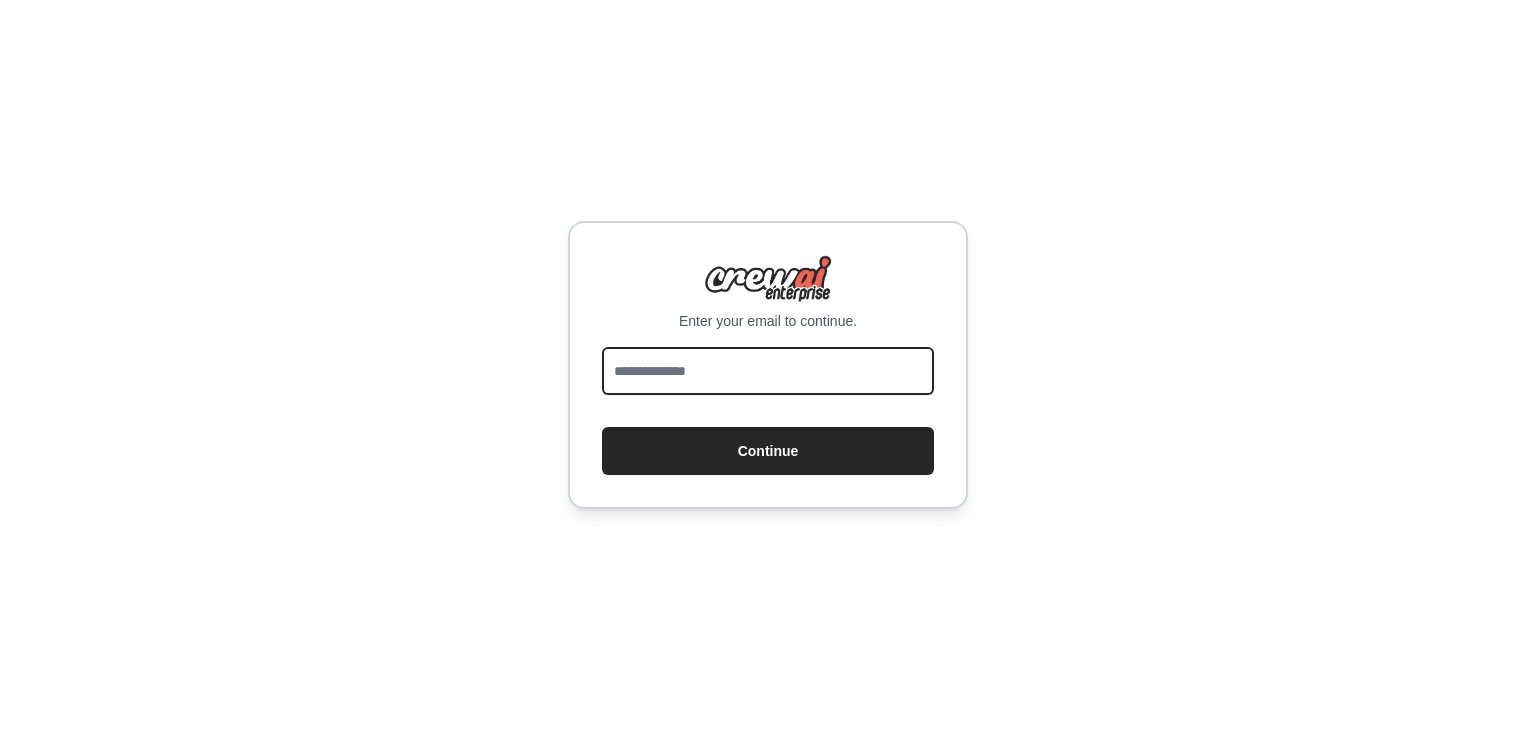 click at bounding box center (768, 371) 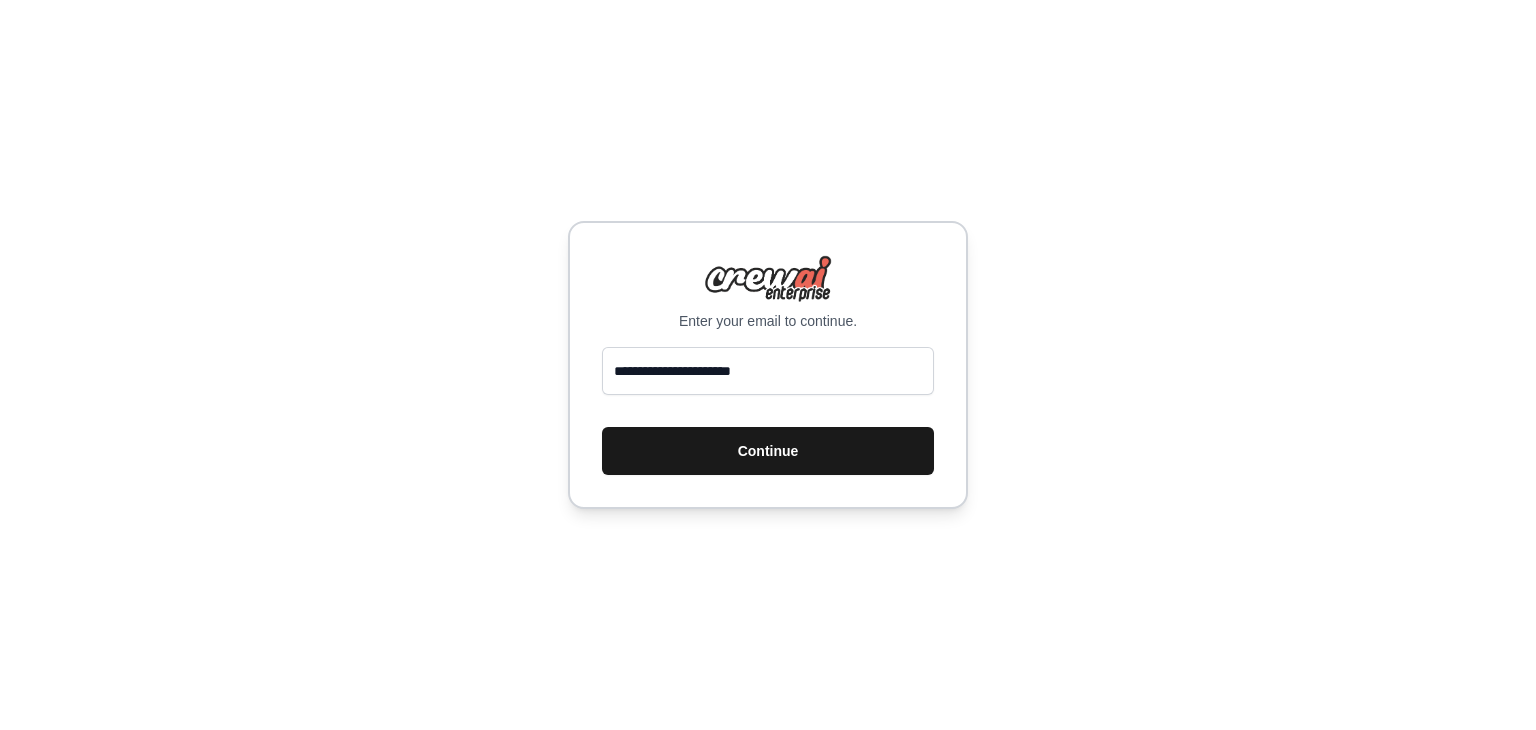 click on "Continue" at bounding box center (768, 451) 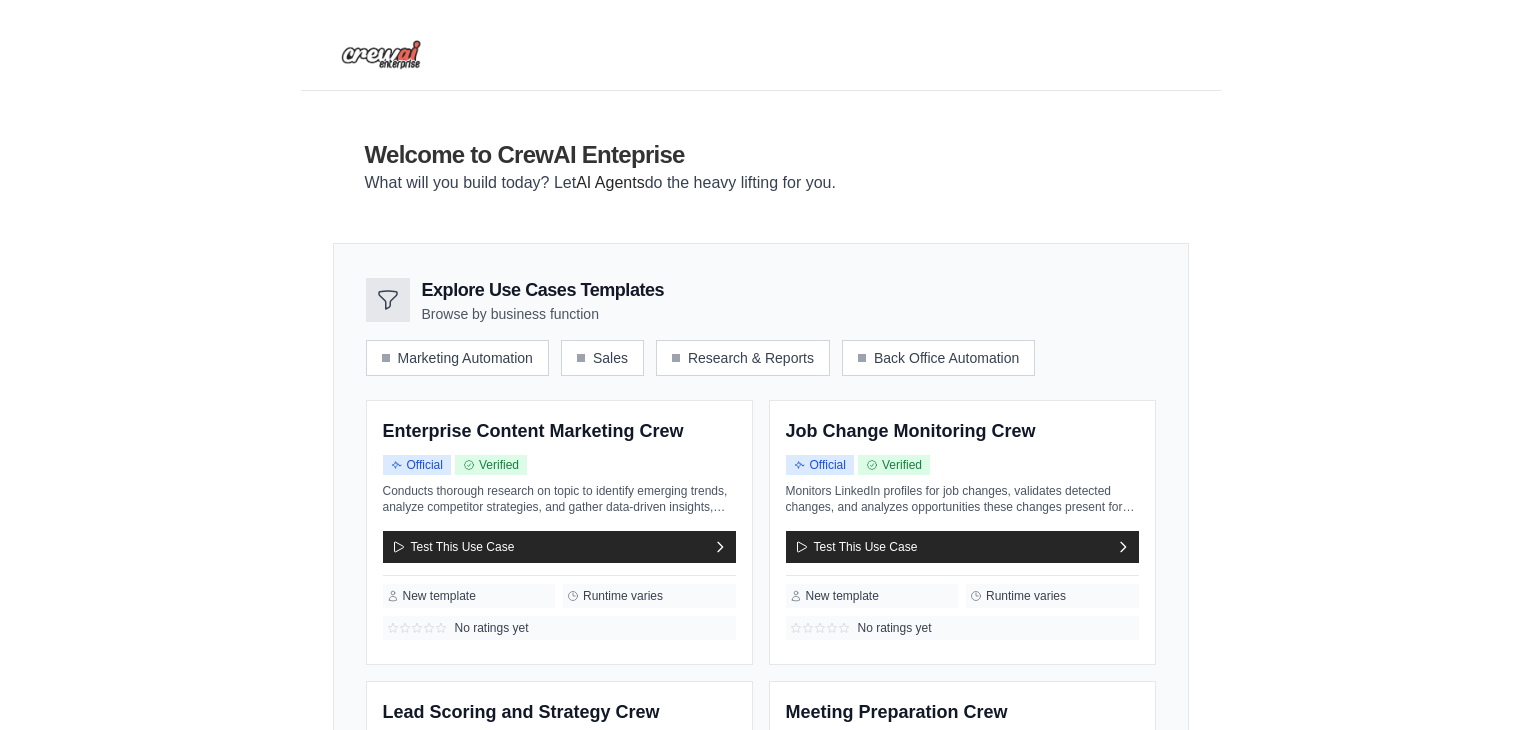 scroll, scrollTop: 0, scrollLeft: 0, axis: both 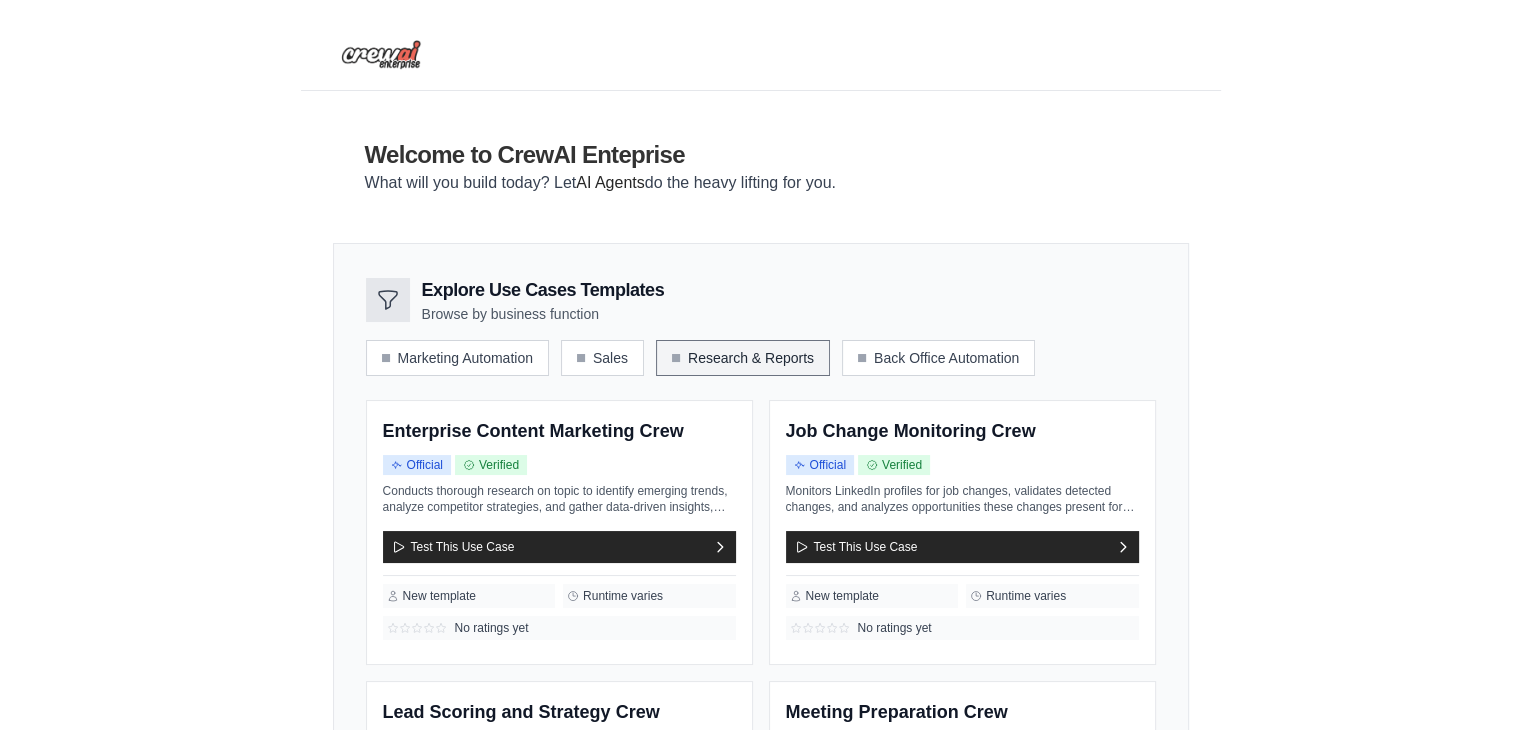 click on "Research & Reports" at bounding box center [743, 358] 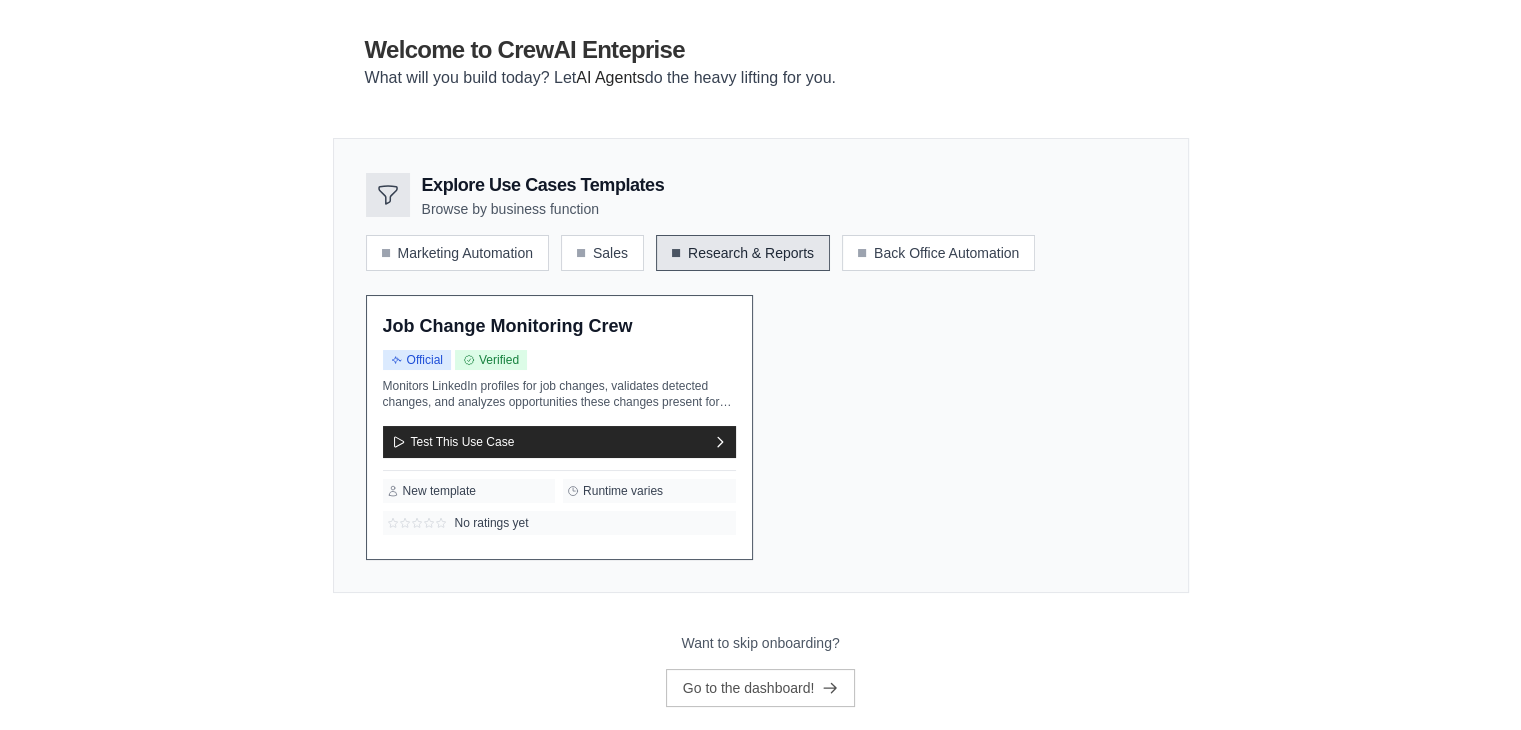 scroll, scrollTop: 111, scrollLeft: 0, axis: vertical 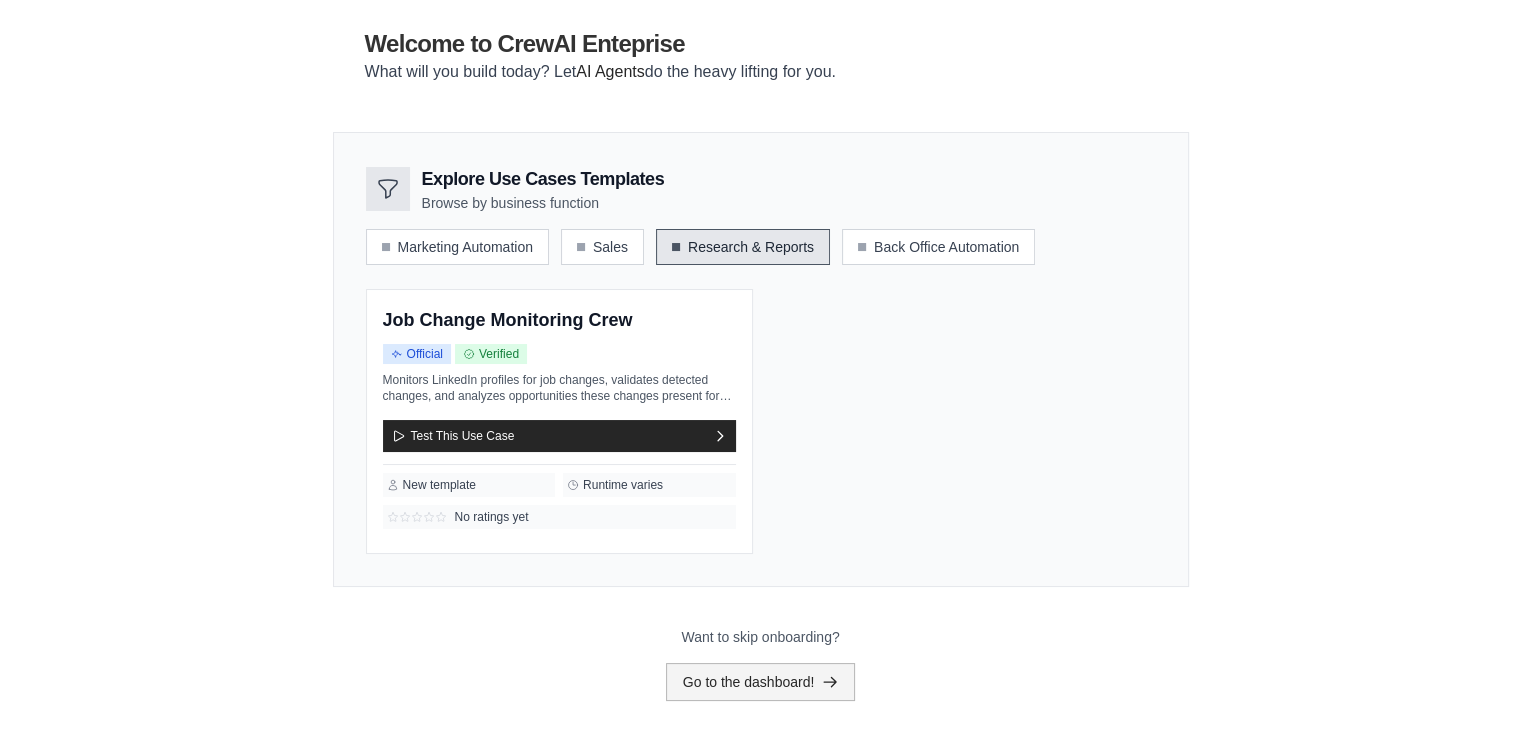 click on "Go to the dashboard!" at bounding box center (761, 682) 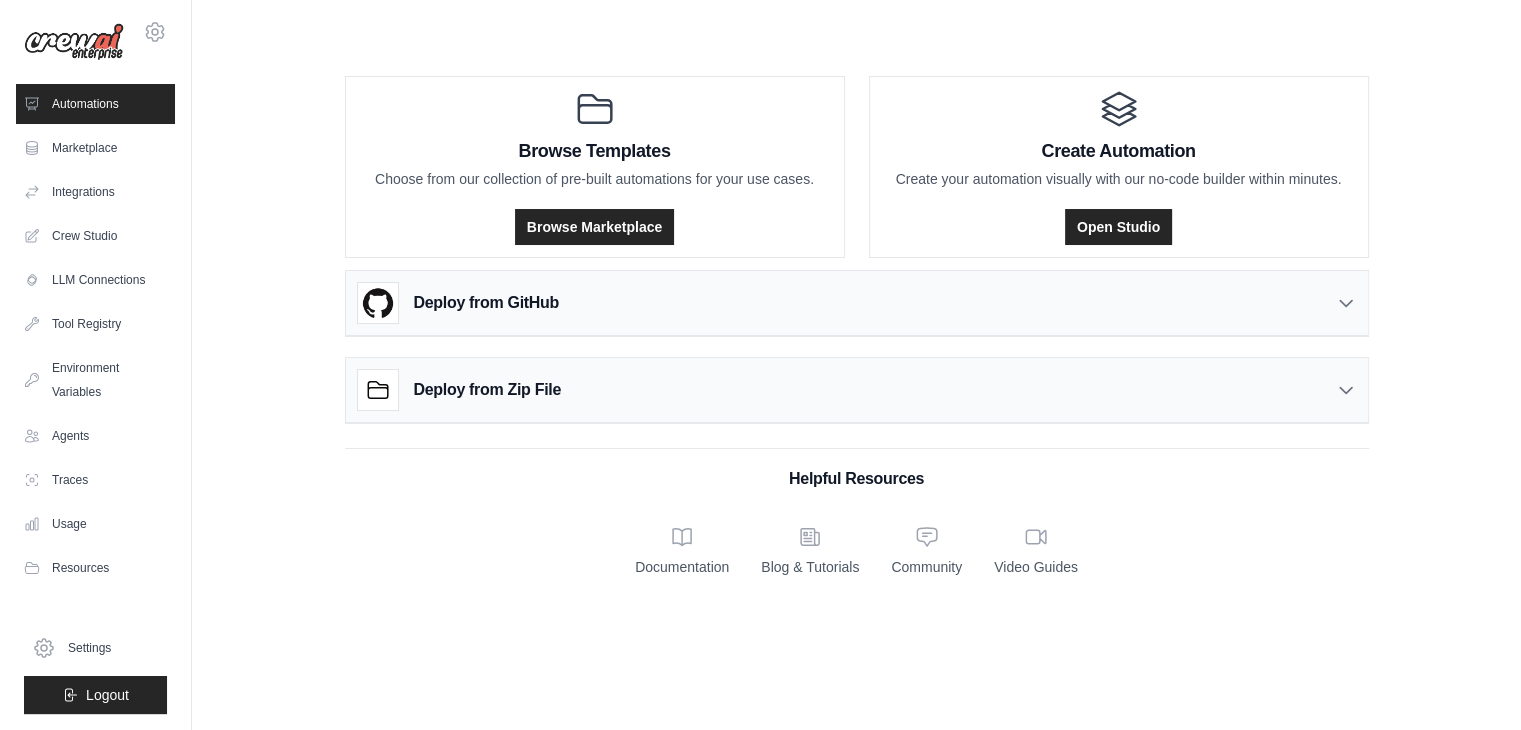 scroll, scrollTop: 0, scrollLeft: 0, axis: both 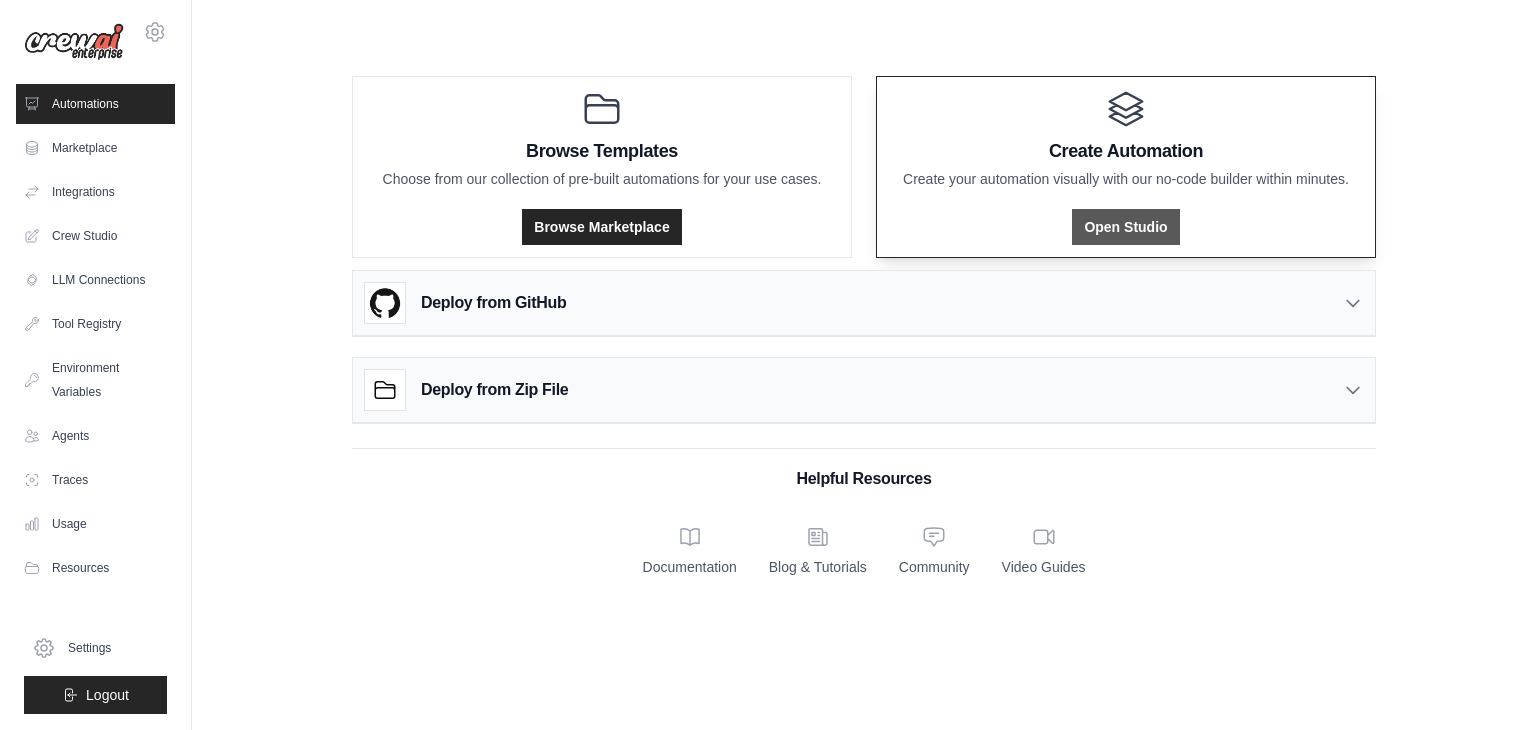 click on "Open Studio" at bounding box center (1125, 227) 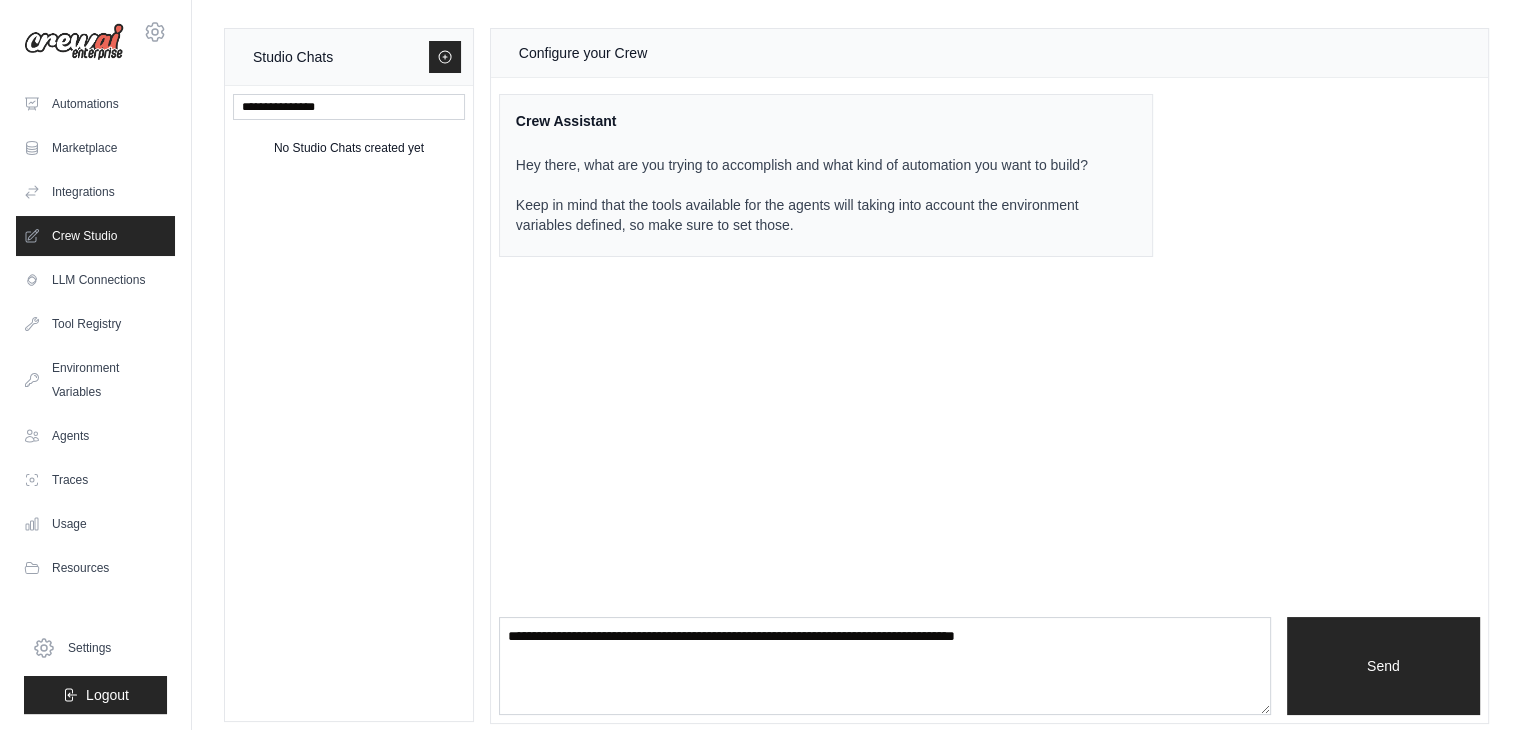 click at bounding box center [349, 107] 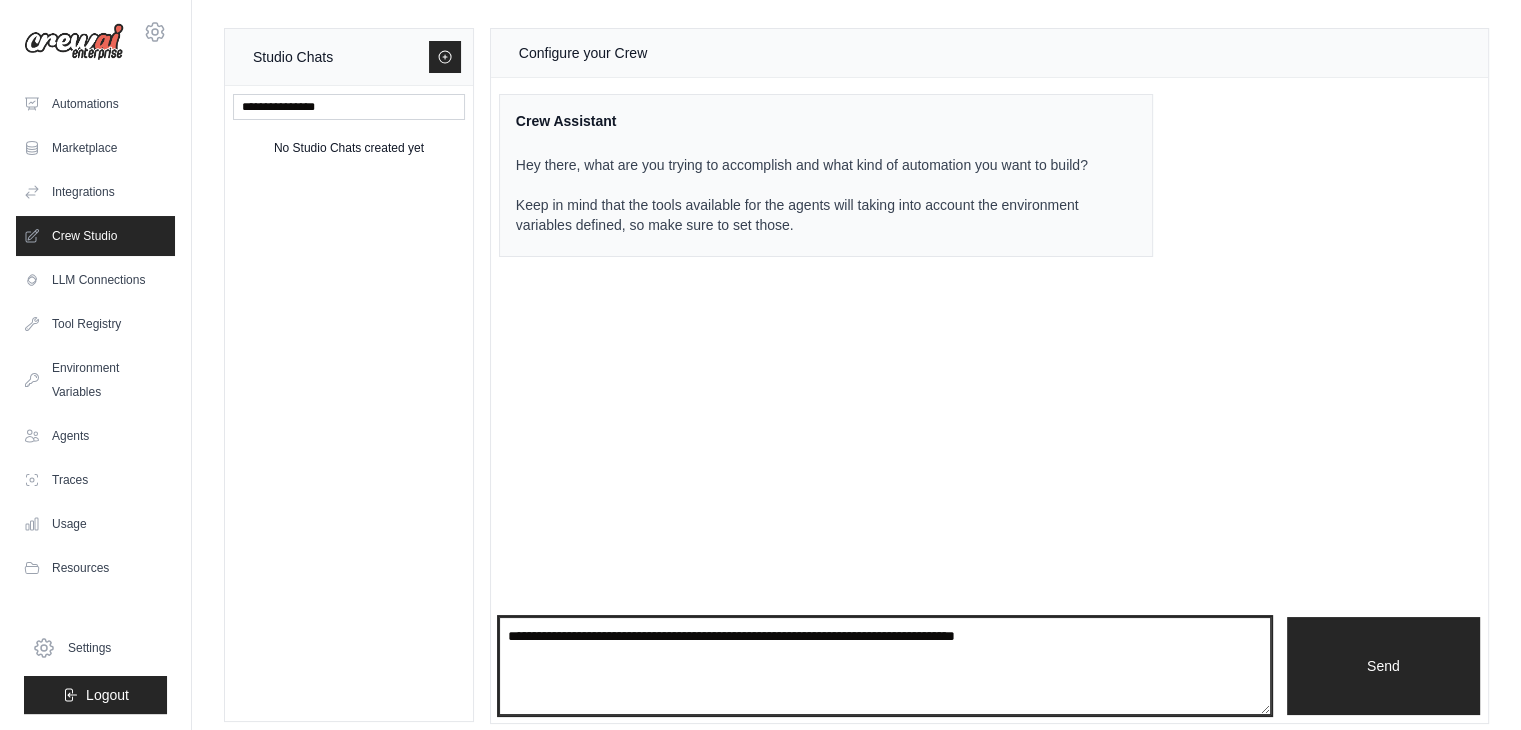 click at bounding box center (885, 666) 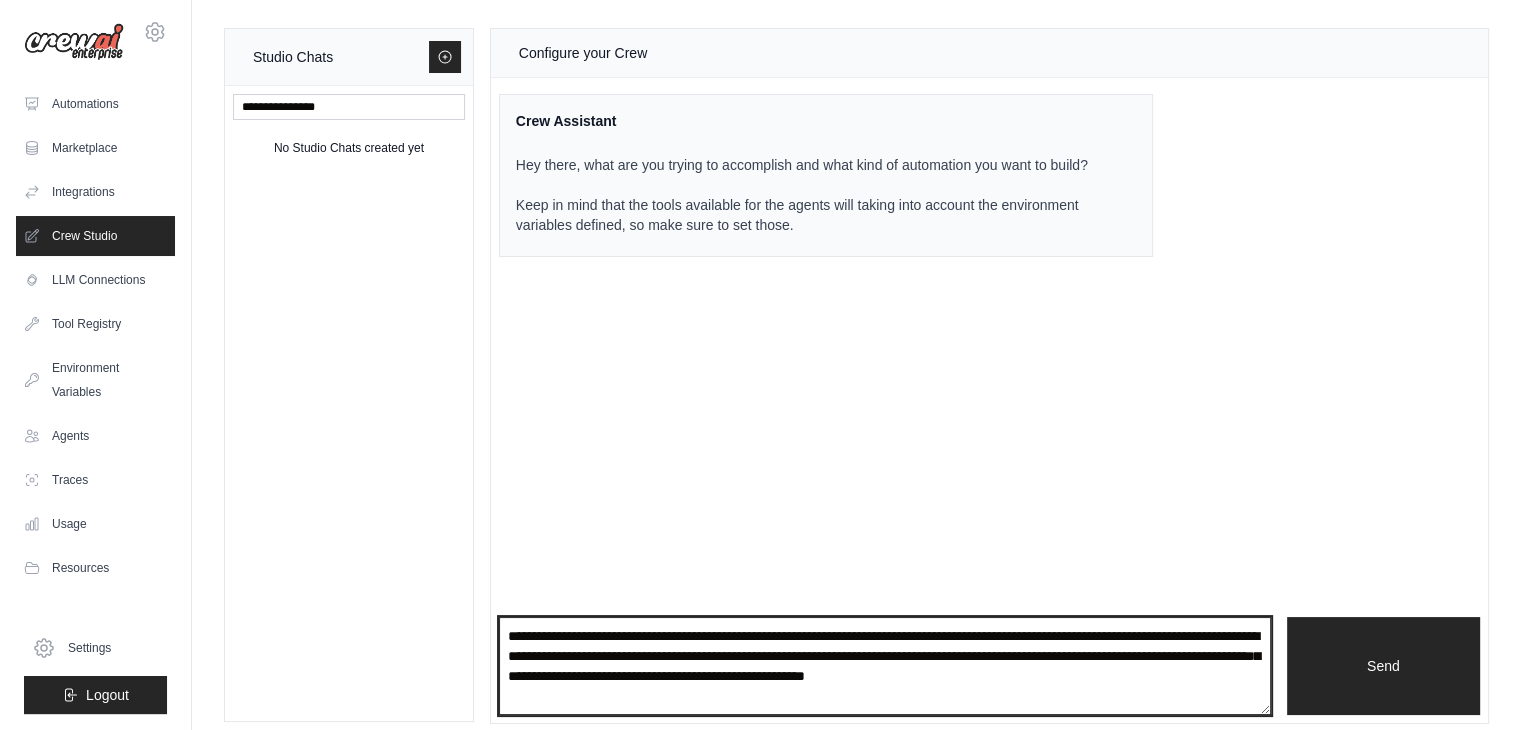 scroll, scrollTop: 10, scrollLeft: 0, axis: vertical 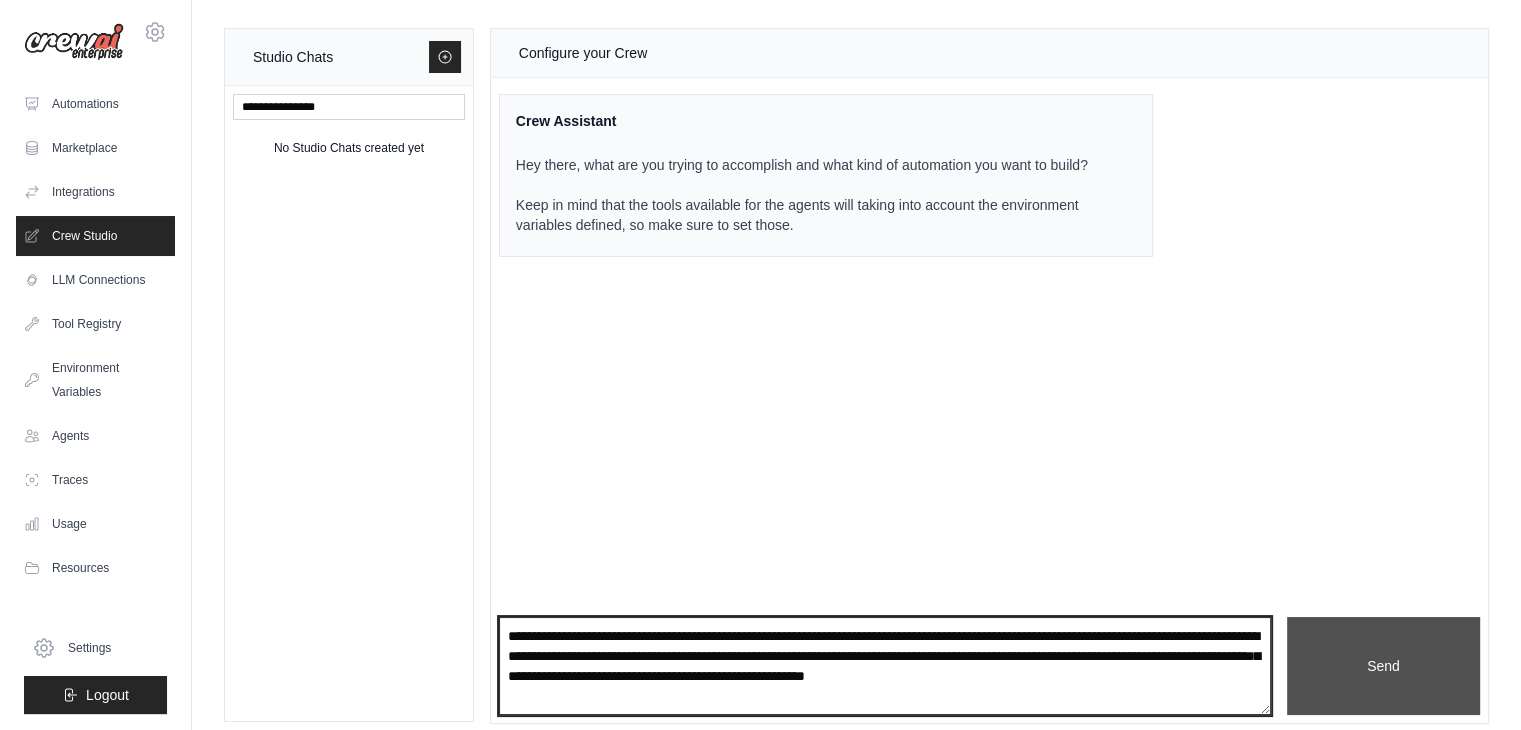 type on "**********" 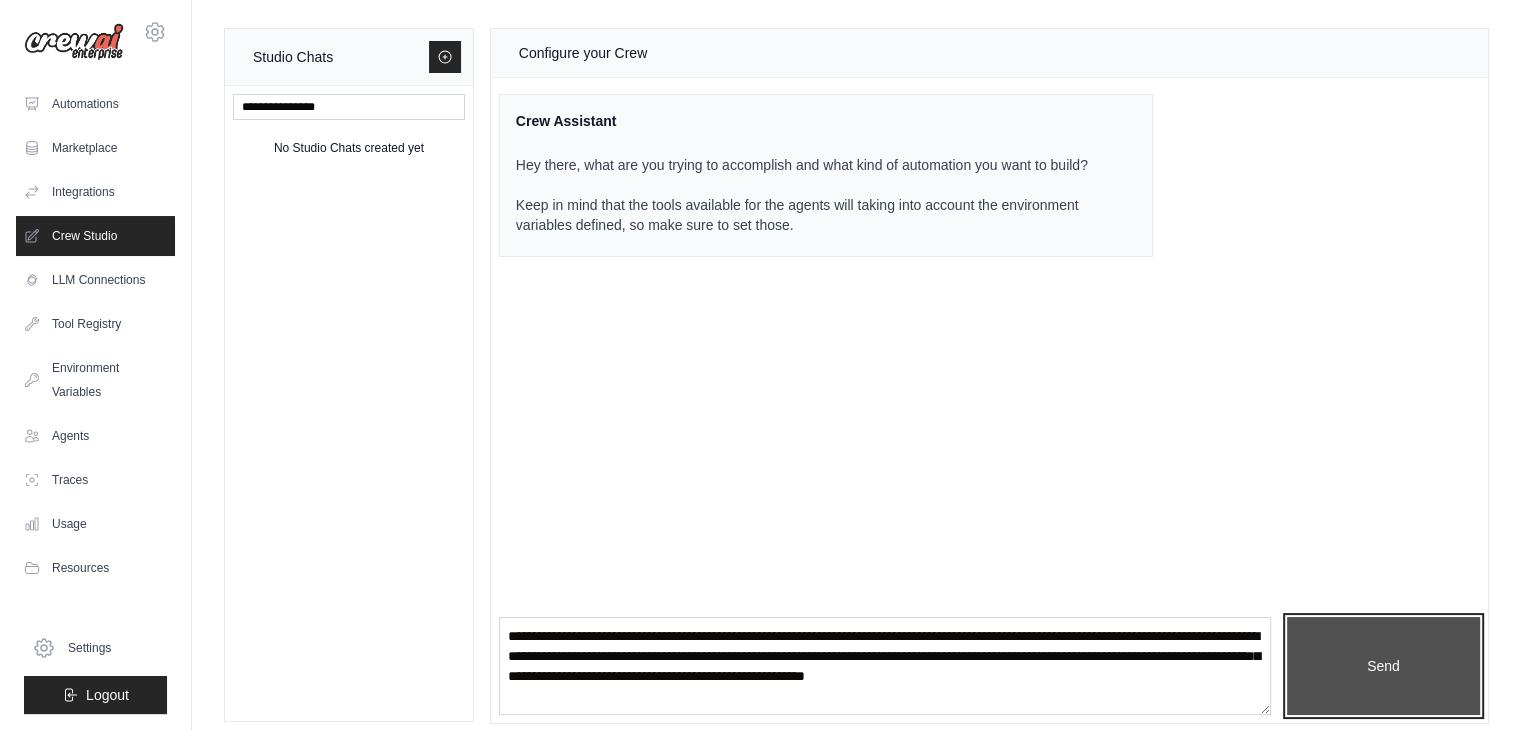 click on "Send" at bounding box center (1383, 666) 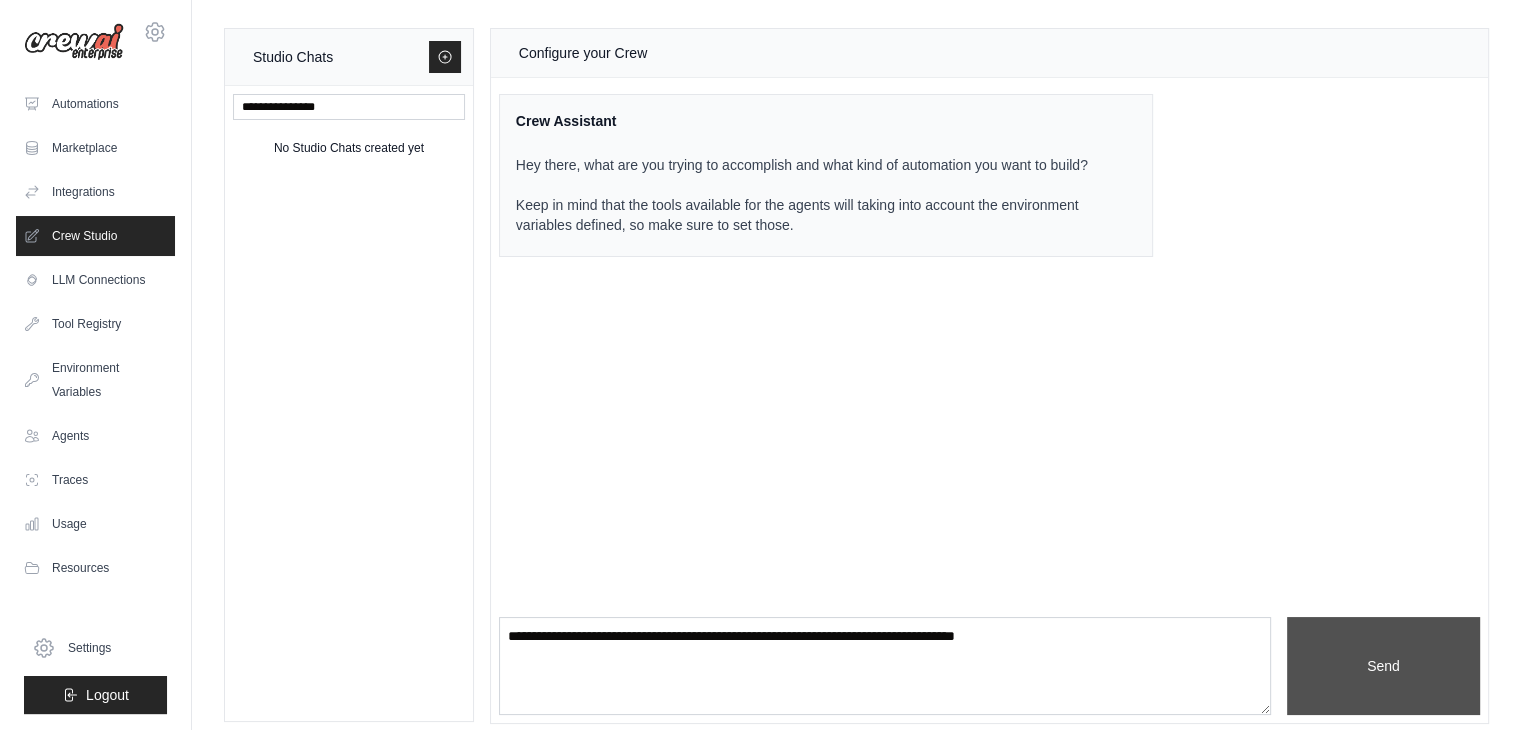 scroll, scrollTop: 0, scrollLeft: 0, axis: both 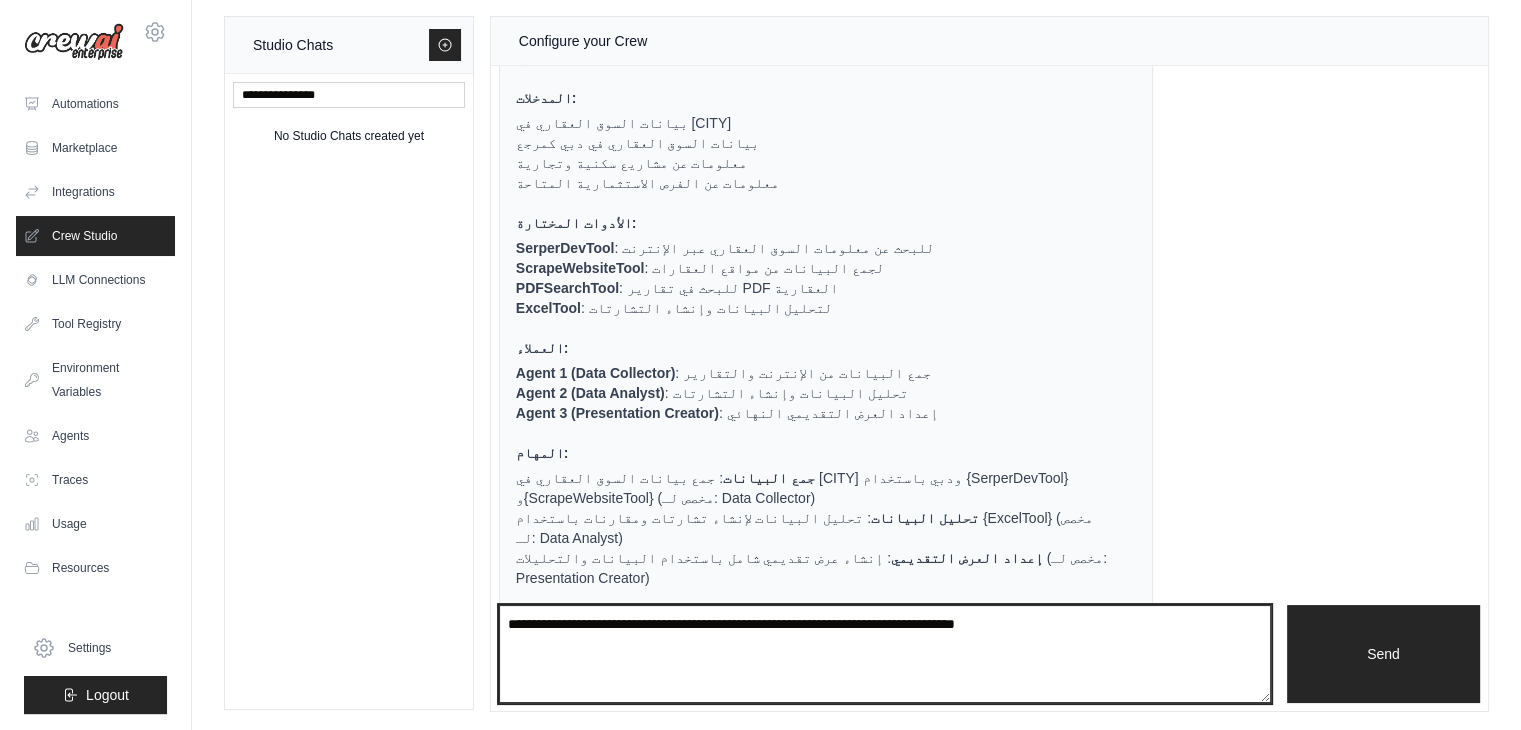 click at bounding box center (885, 654) 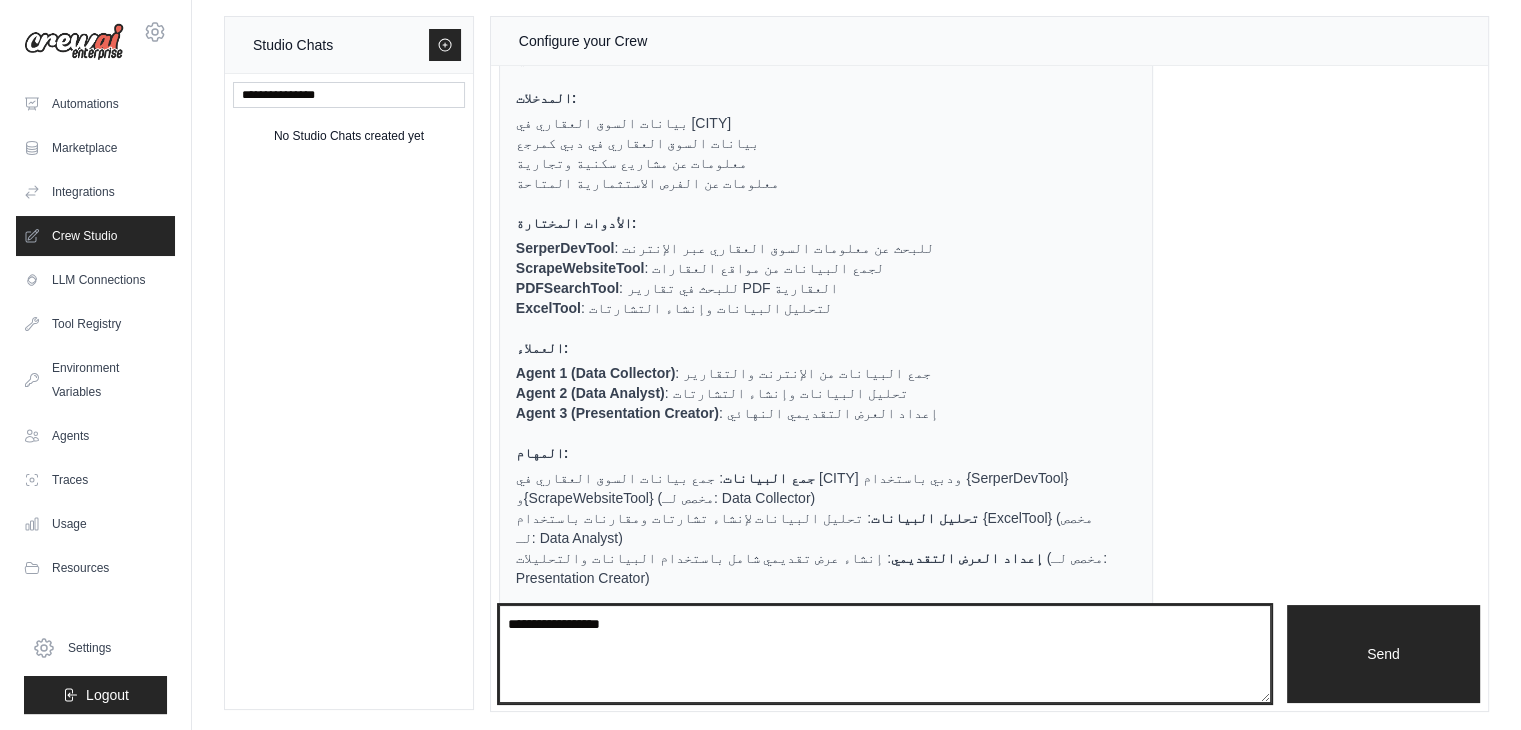 type on "**********" 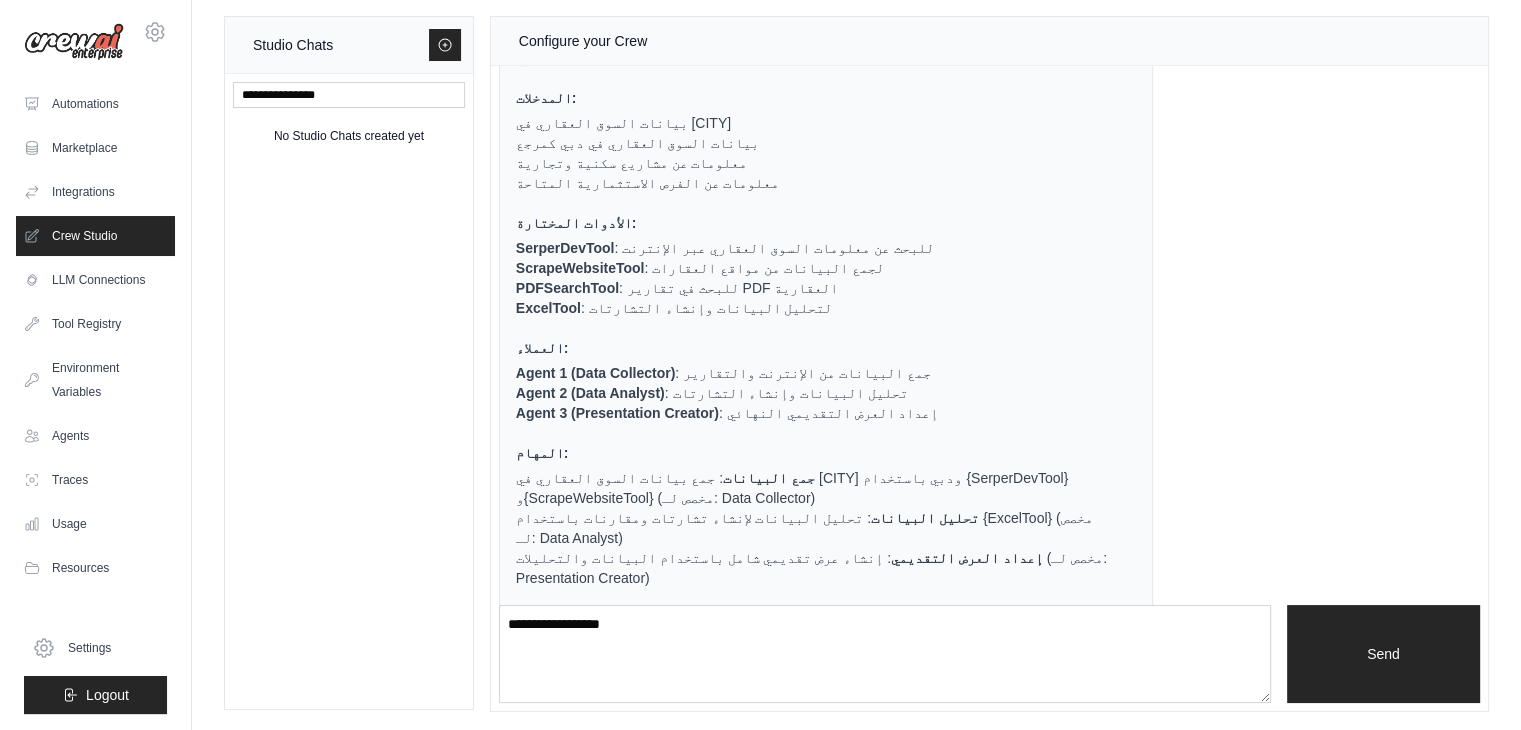 type 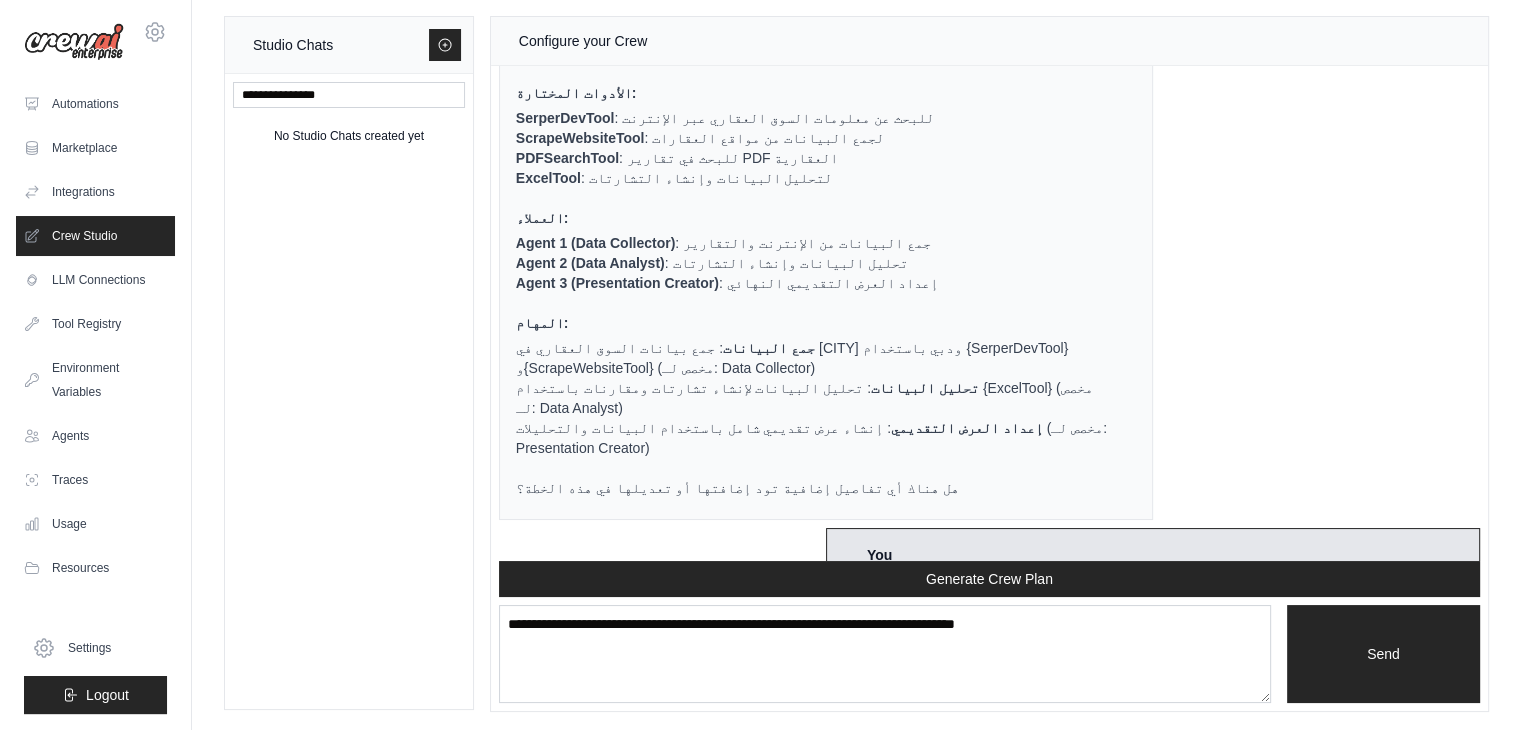 scroll, scrollTop: 1452, scrollLeft: 0, axis: vertical 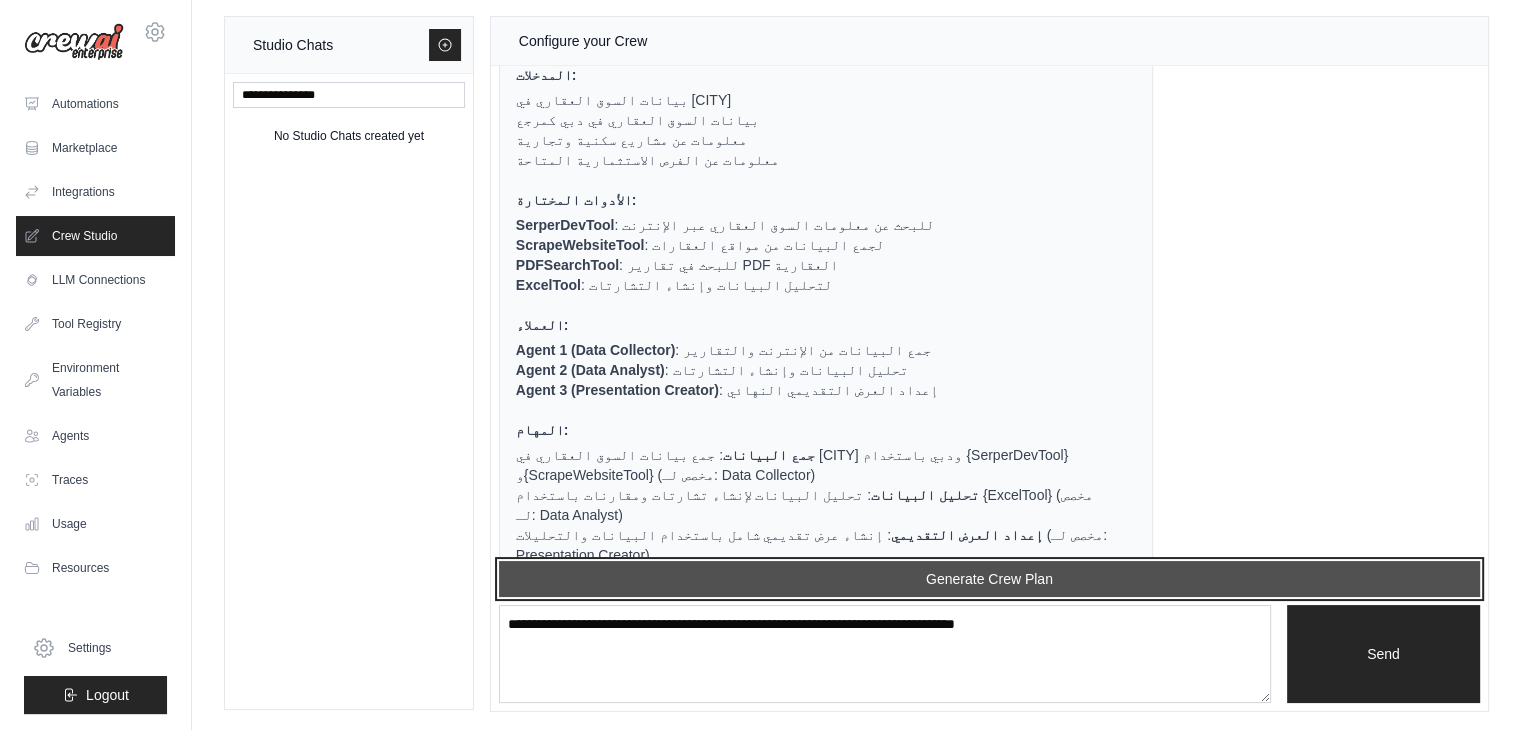 click on "Generate Crew Plan" at bounding box center [989, 579] 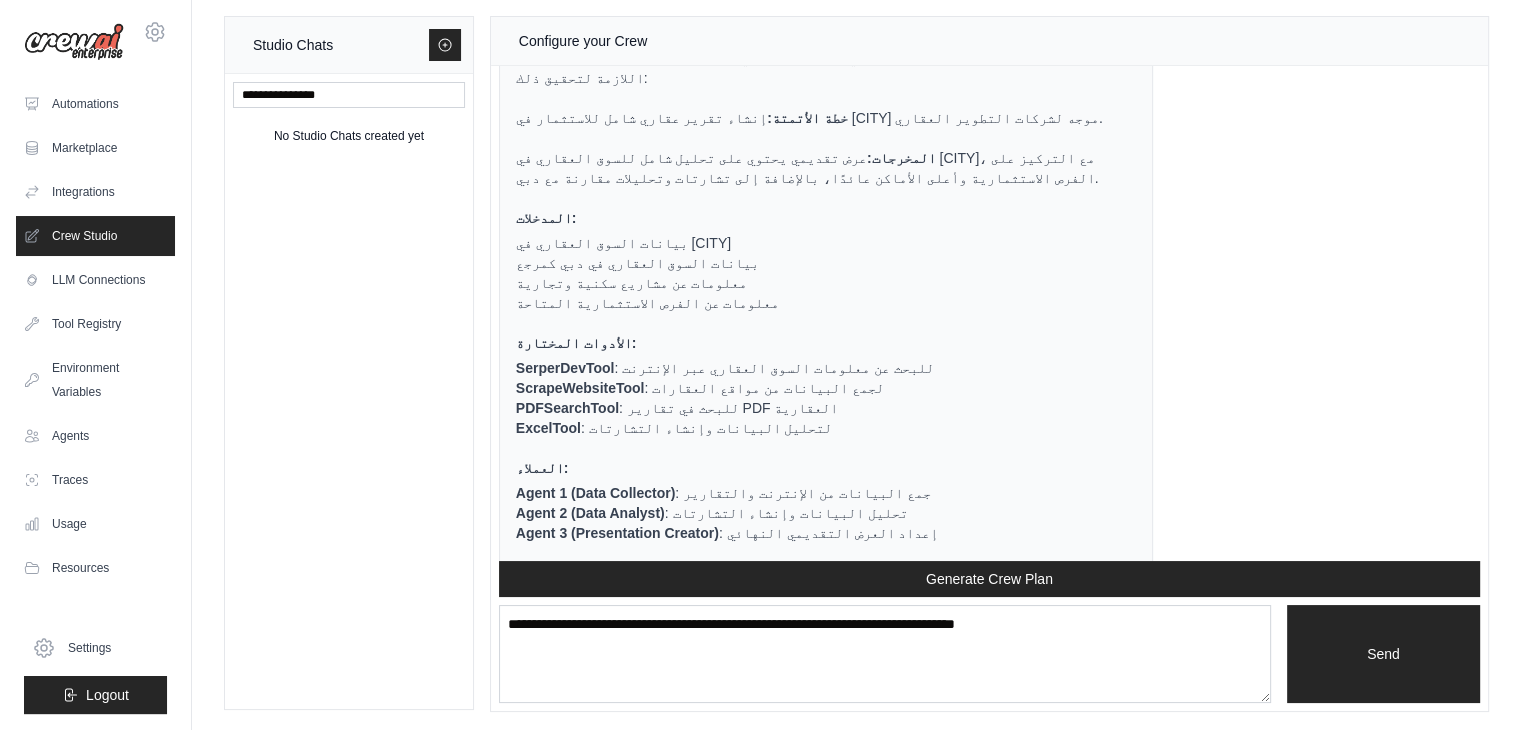 scroll, scrollTop: 2541, scrollLeft: 0, axis: vertical 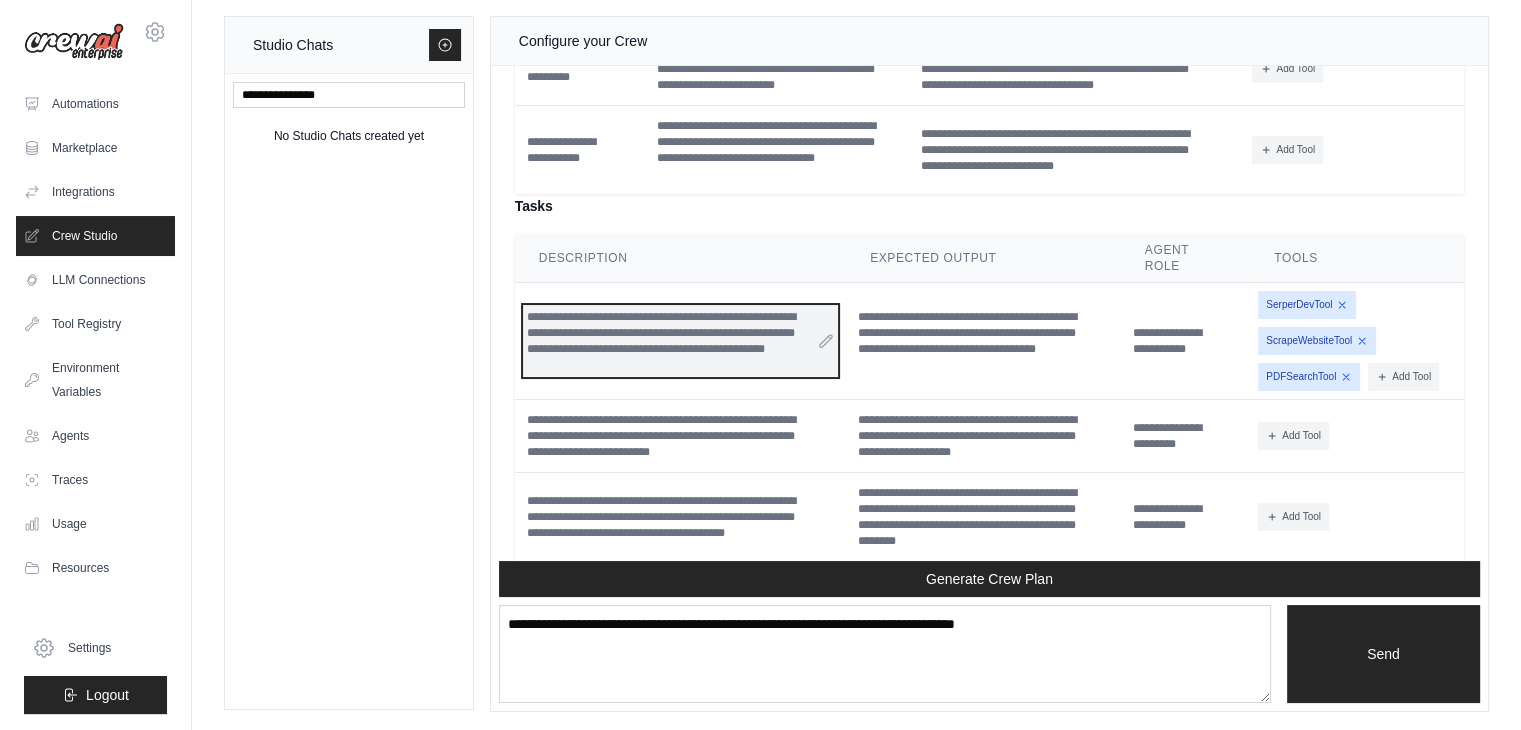 click on "**********" at bounding box center [680, 341] 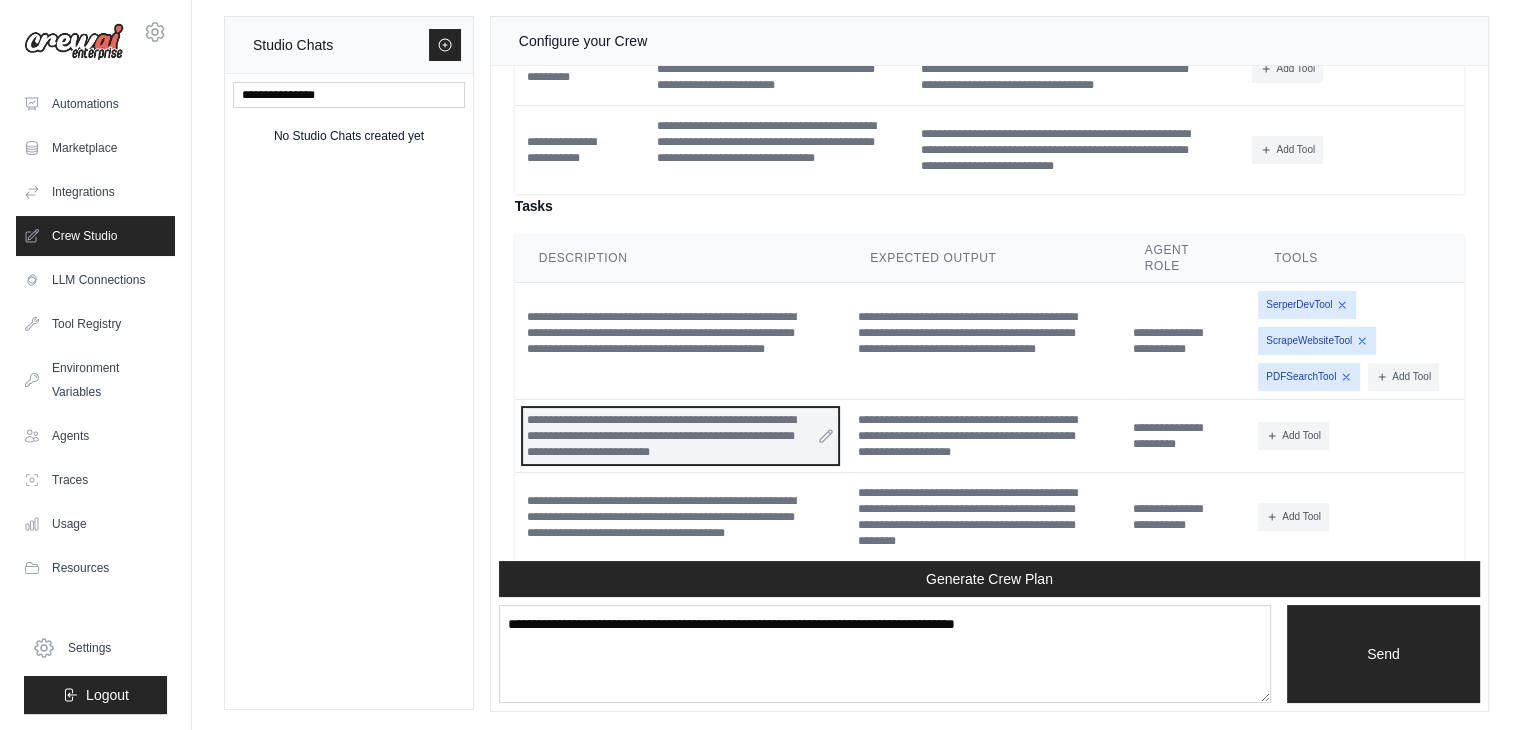 click on "**********" at bounding box center [680, 436] 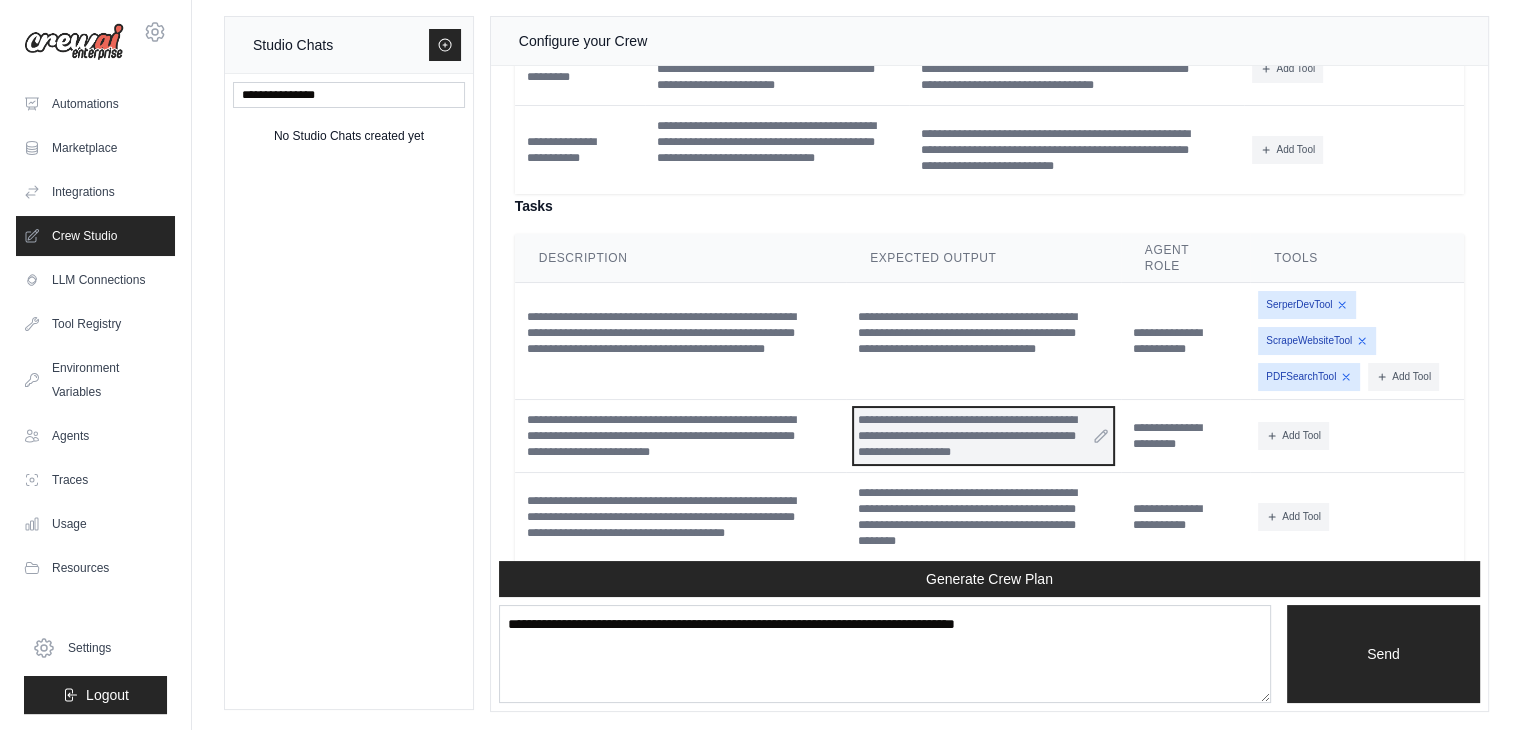 drag, startPoint x: 975, startPoint y: 323, endPoint x: 981, endPoint y: 332, distance: 10.816654 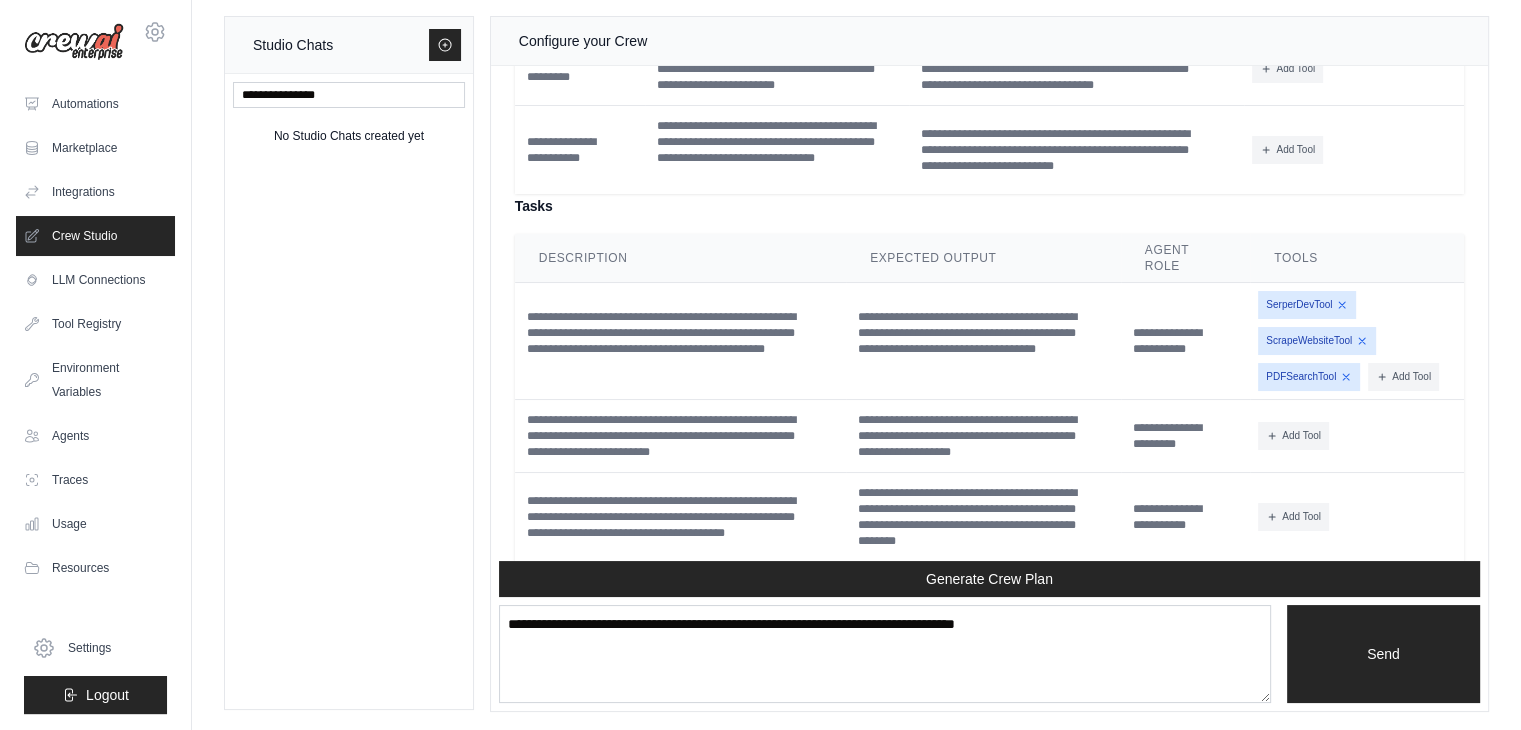 click on "Generate Crew" at bounding box center (989, 599) 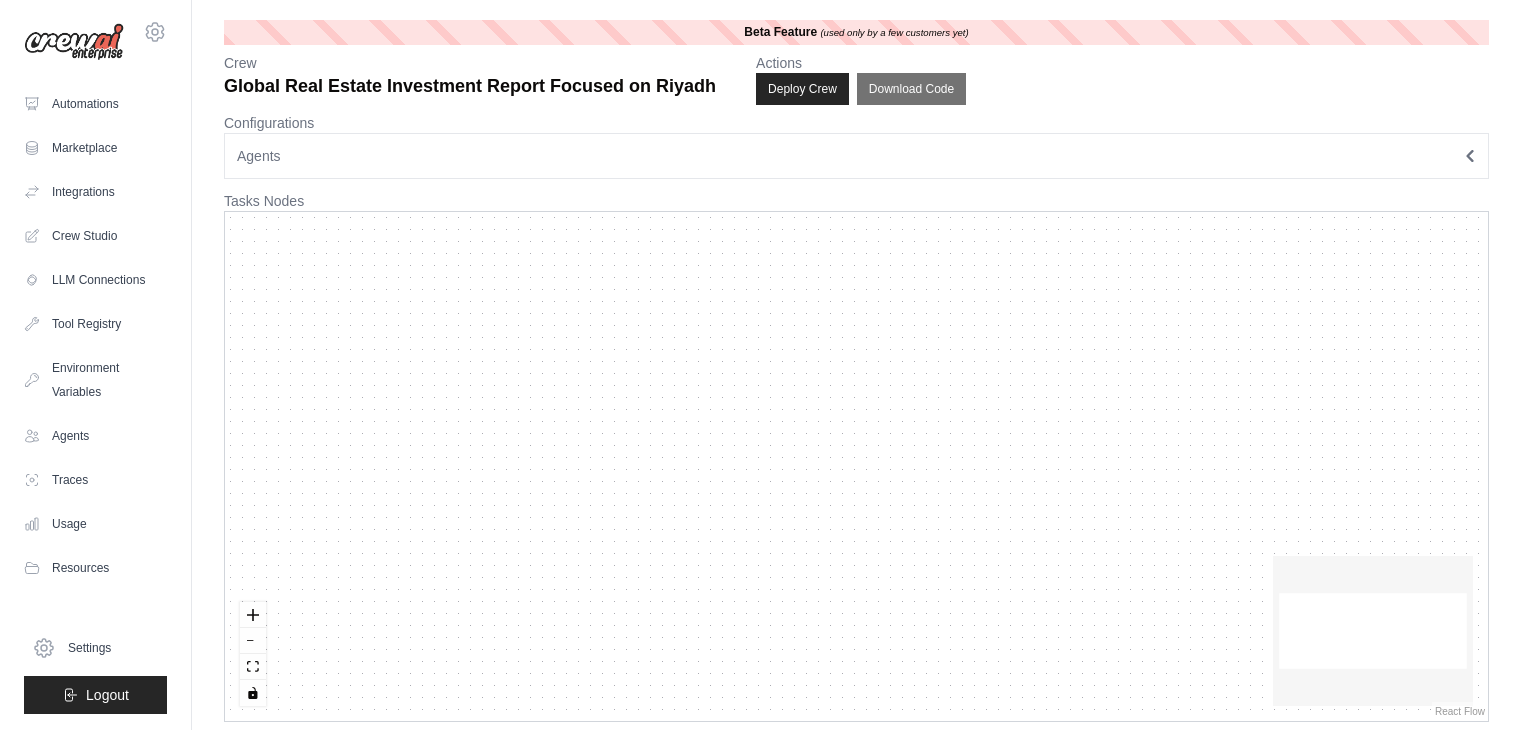 scroll, scrollTop: 0, scrollLeft: 0, axis: both 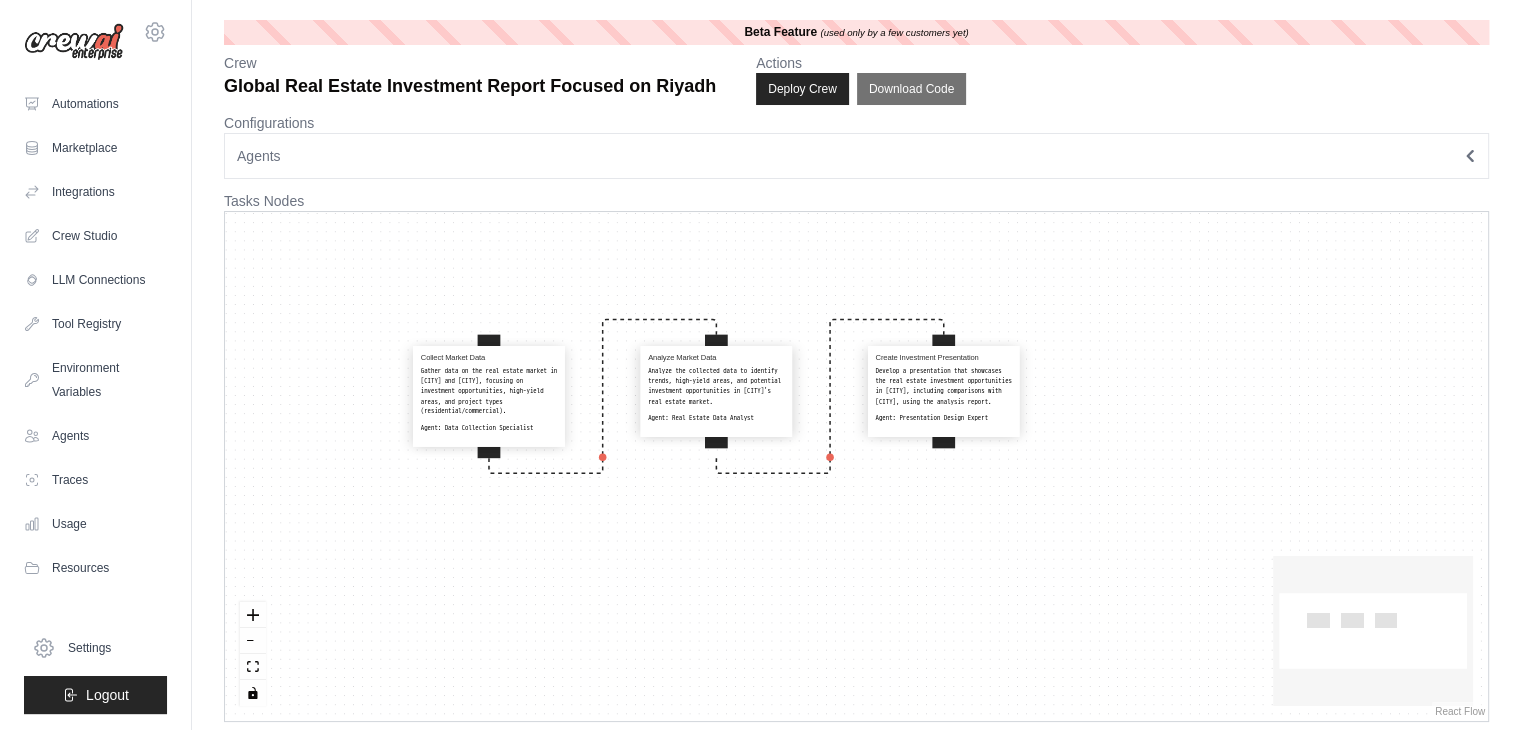 drag, startPoint x: 592, startPoint y: 522, endPoint x: 519, endPoint y: 572, distance: 88.481636 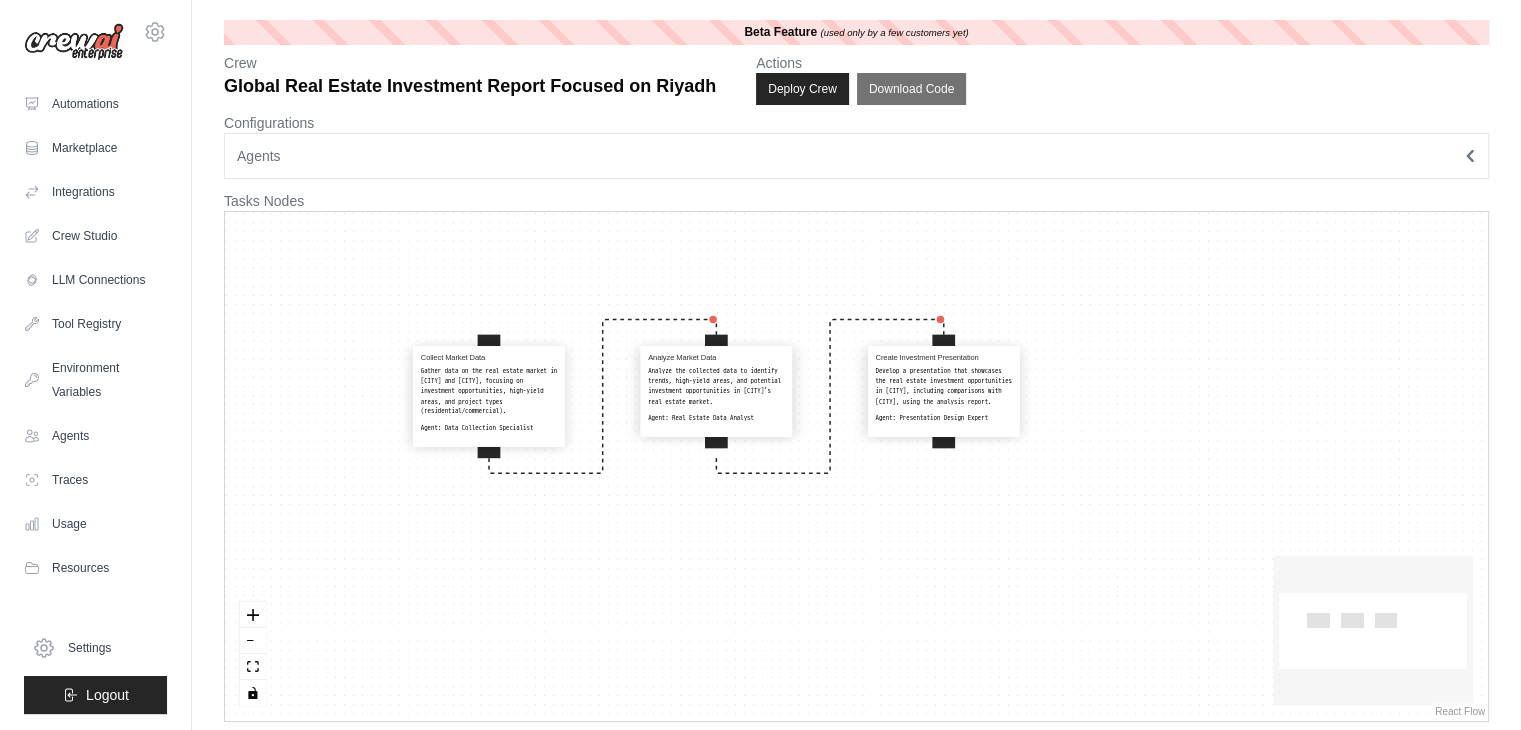 click on "Collect Market Data Gather data on the real estate market in Riyadh and Dubai, focusing on investment opportunities, high-yield areas, and project types (residential/commercial). Agent:   Data Collection Specialist Analyze Market Data Analyze the collected data to identify trends, high-yield areas, and potential investment opportunities in Riyadh's real estate market. Agent:   Real Estate Data Analyst Create Investment Presentation Develop a presentation that showcases the real estate investment opportunities in Riyadh, including comparisons with Dubai, using the analysis report. Agent:   Presentation Design Expert" at bounding box center (856, 466) 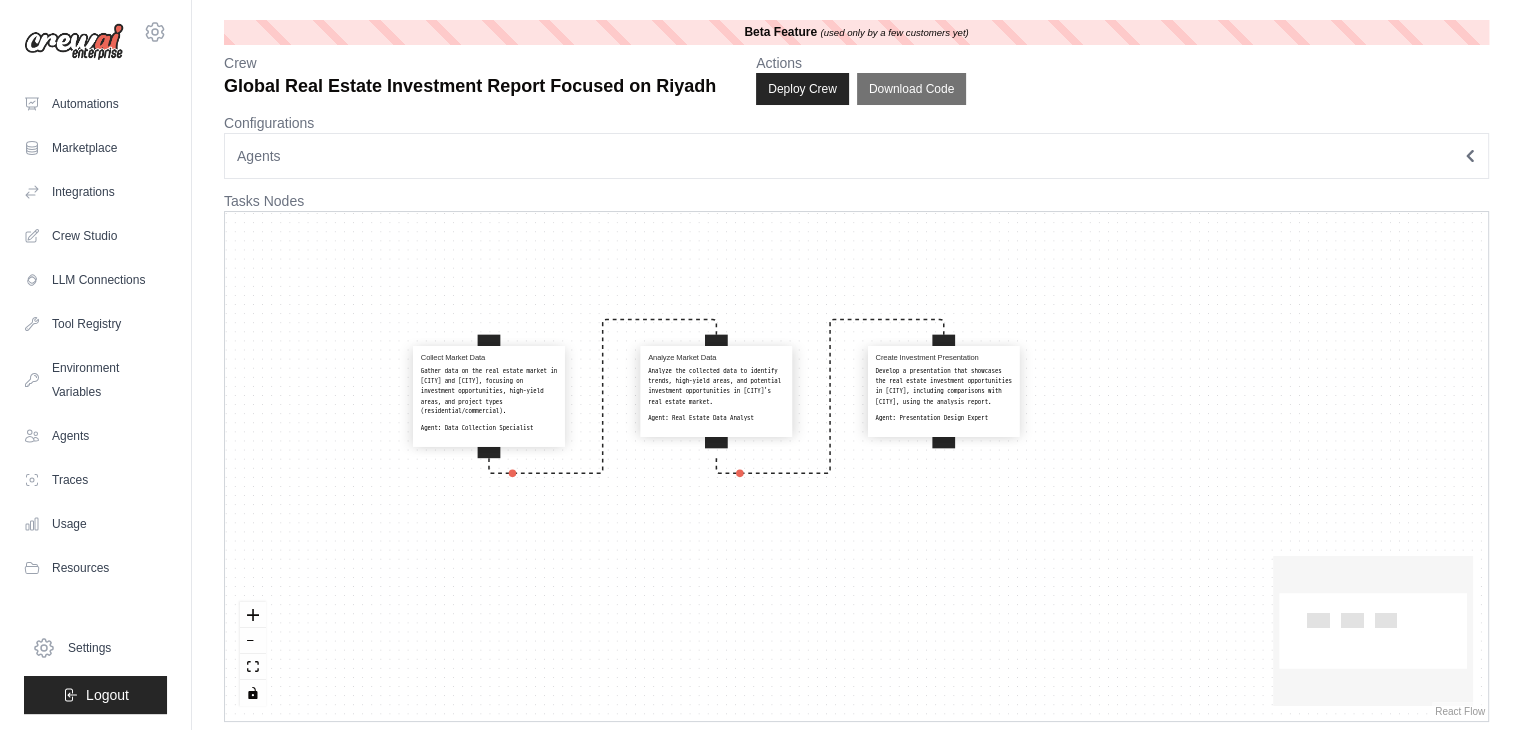 click on "Agent:   Real Estate Data Analyst" at bounding box center [716, 418] 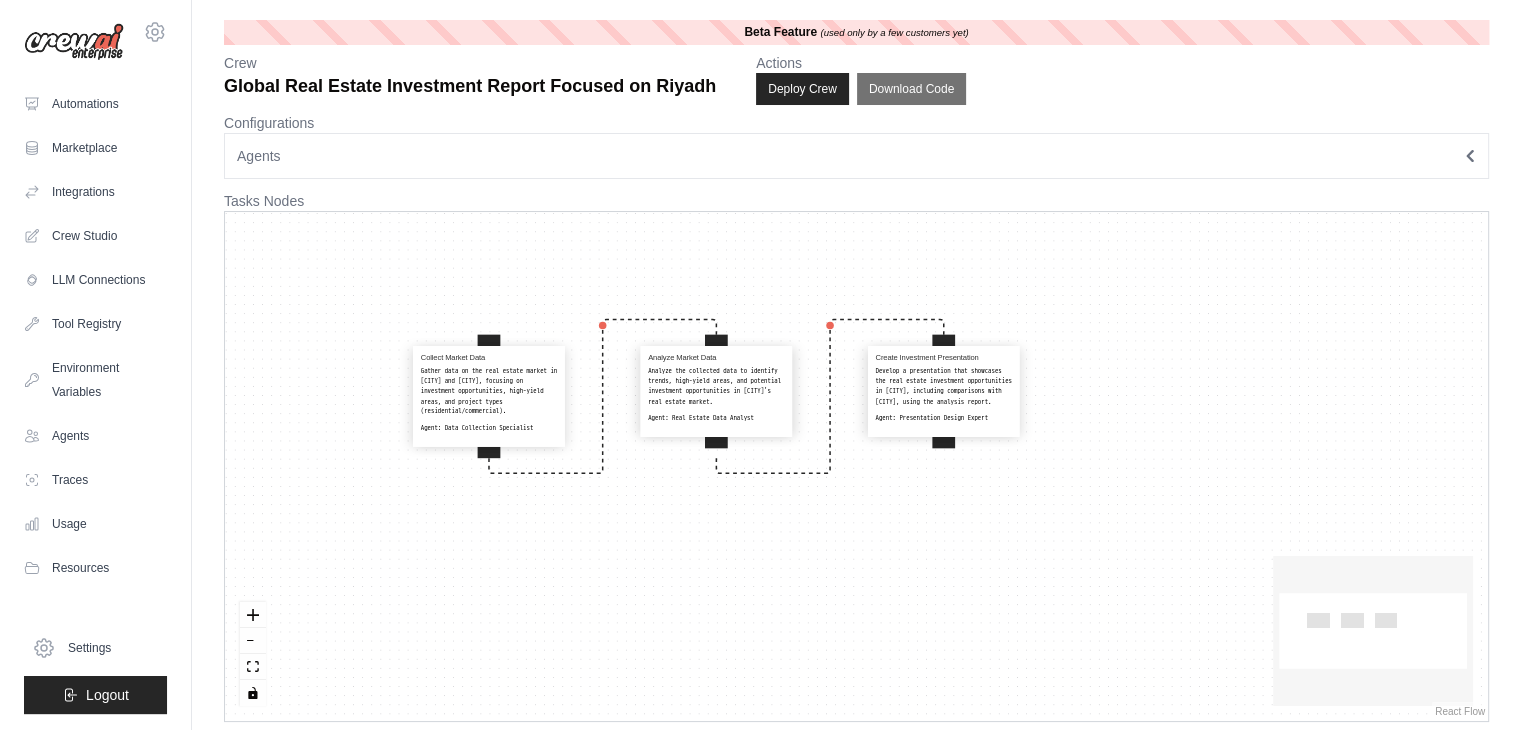 select on "**********" 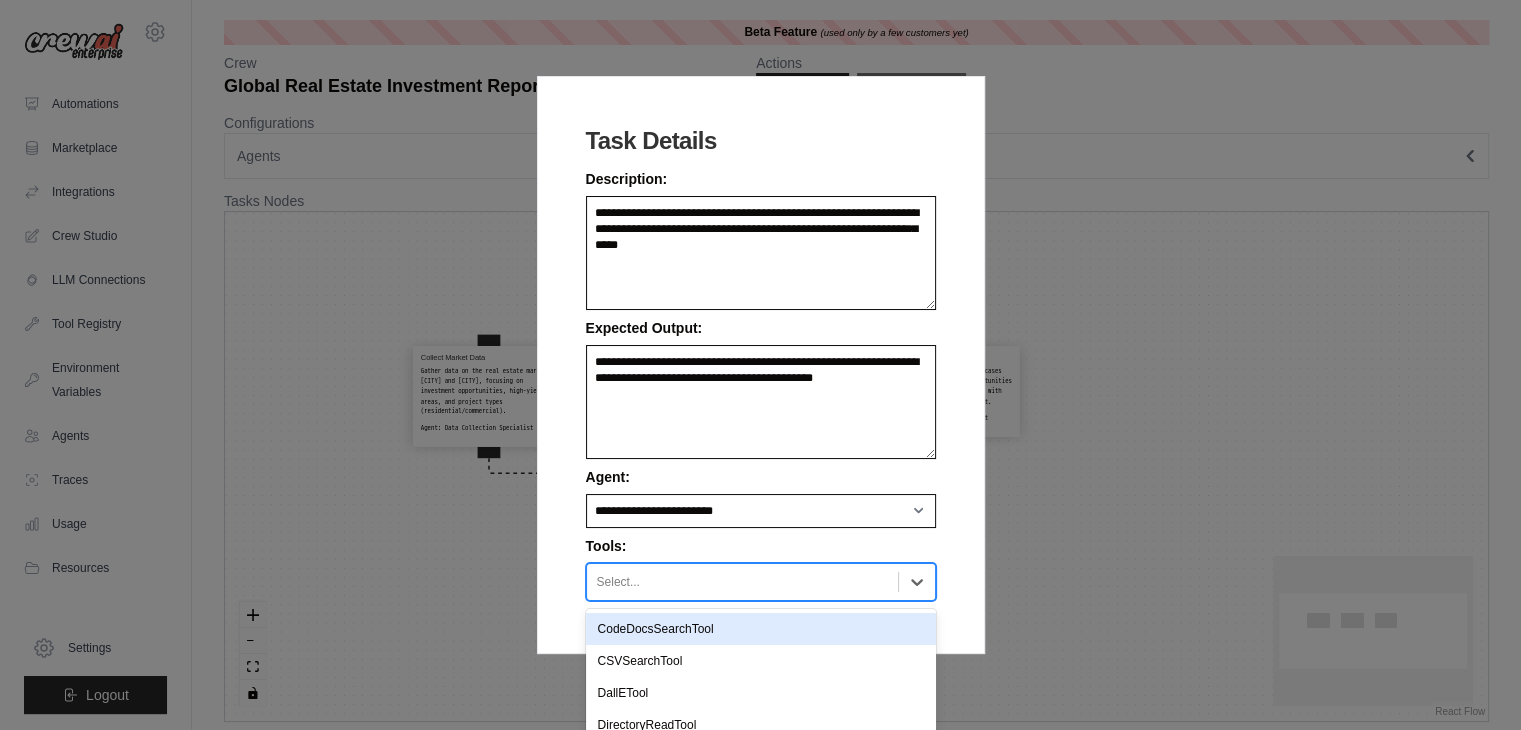 scroll, scrollTop: 11, scrollLeft: 0, axis: vertical 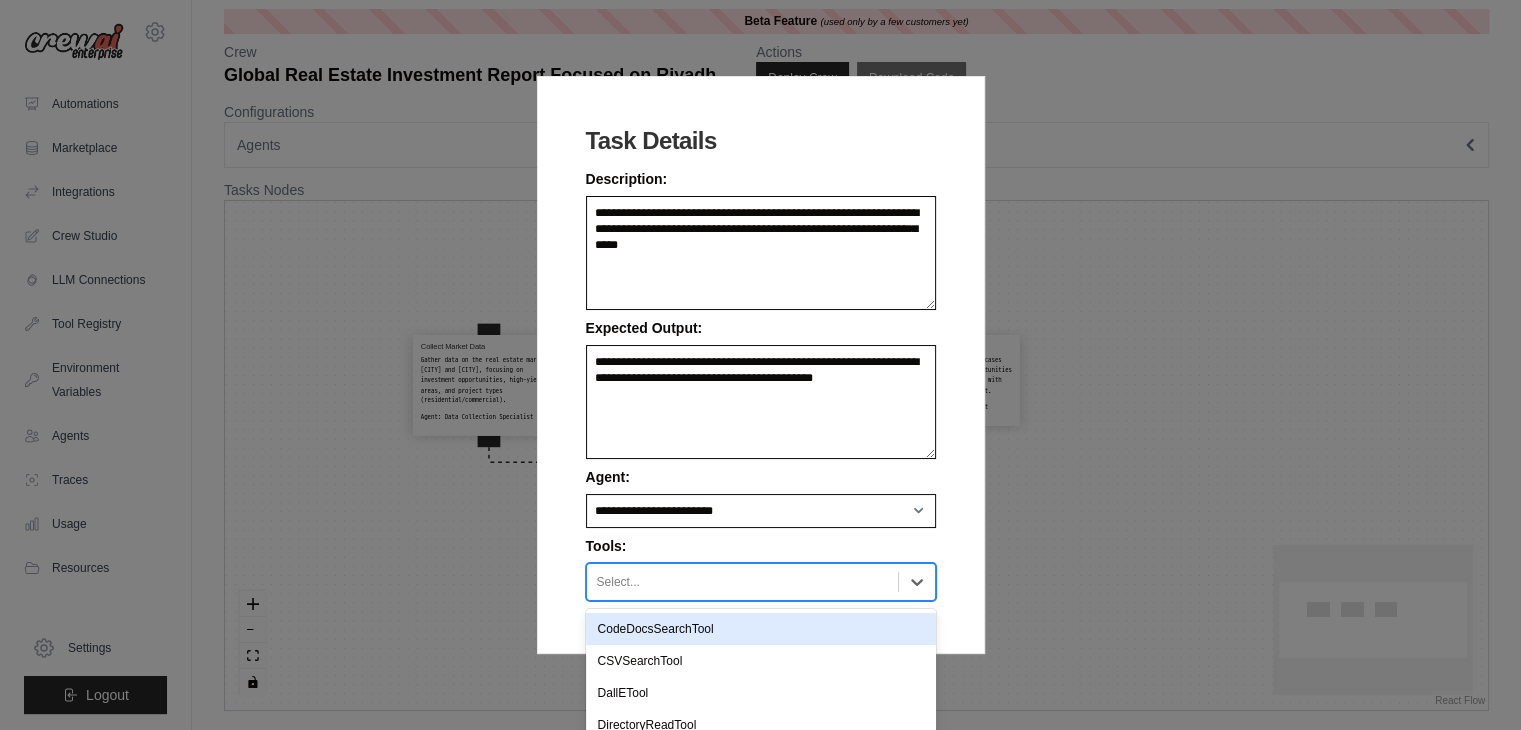 click at bounding box center (742, 582) 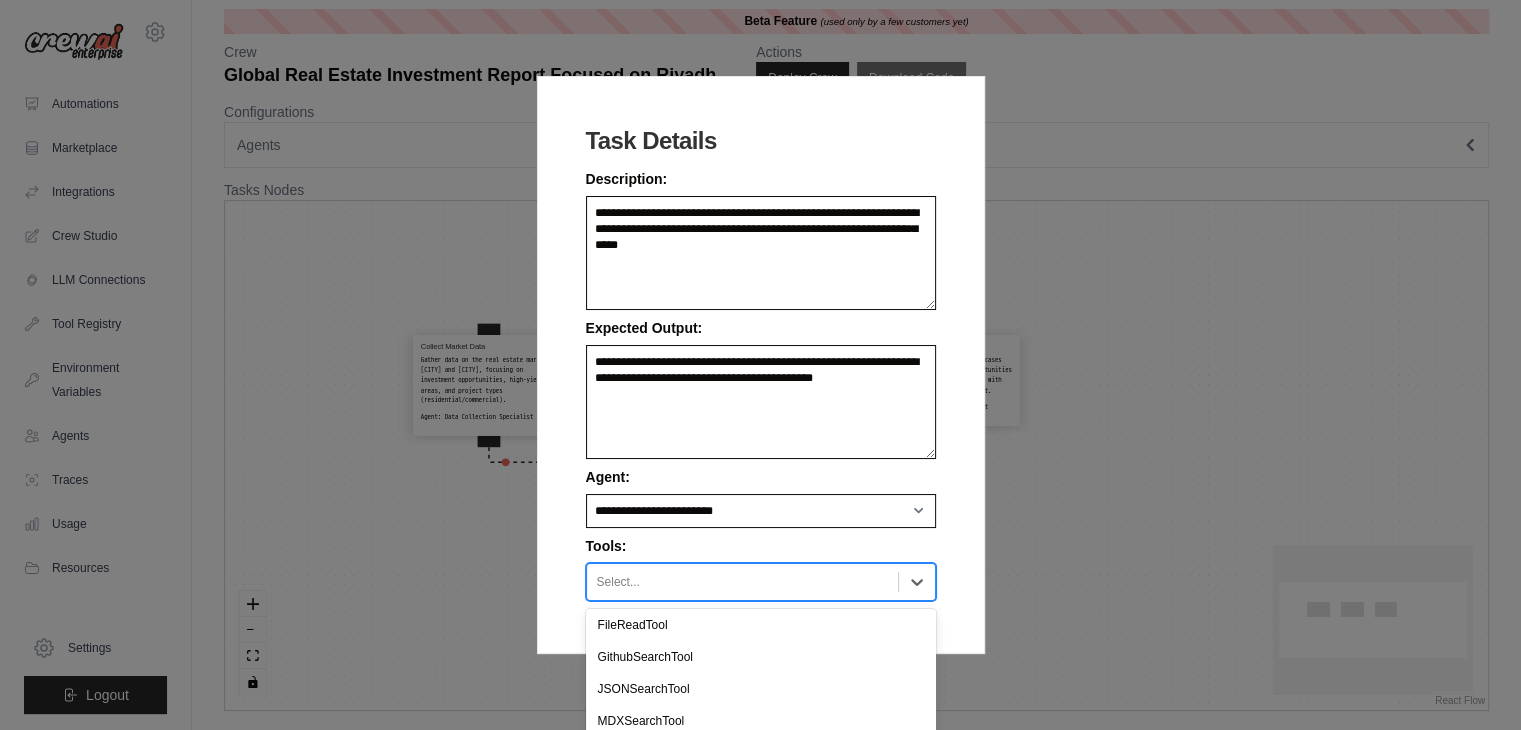 scroll, scrollTop: 200, scrollLeft: 0, axis: vertical 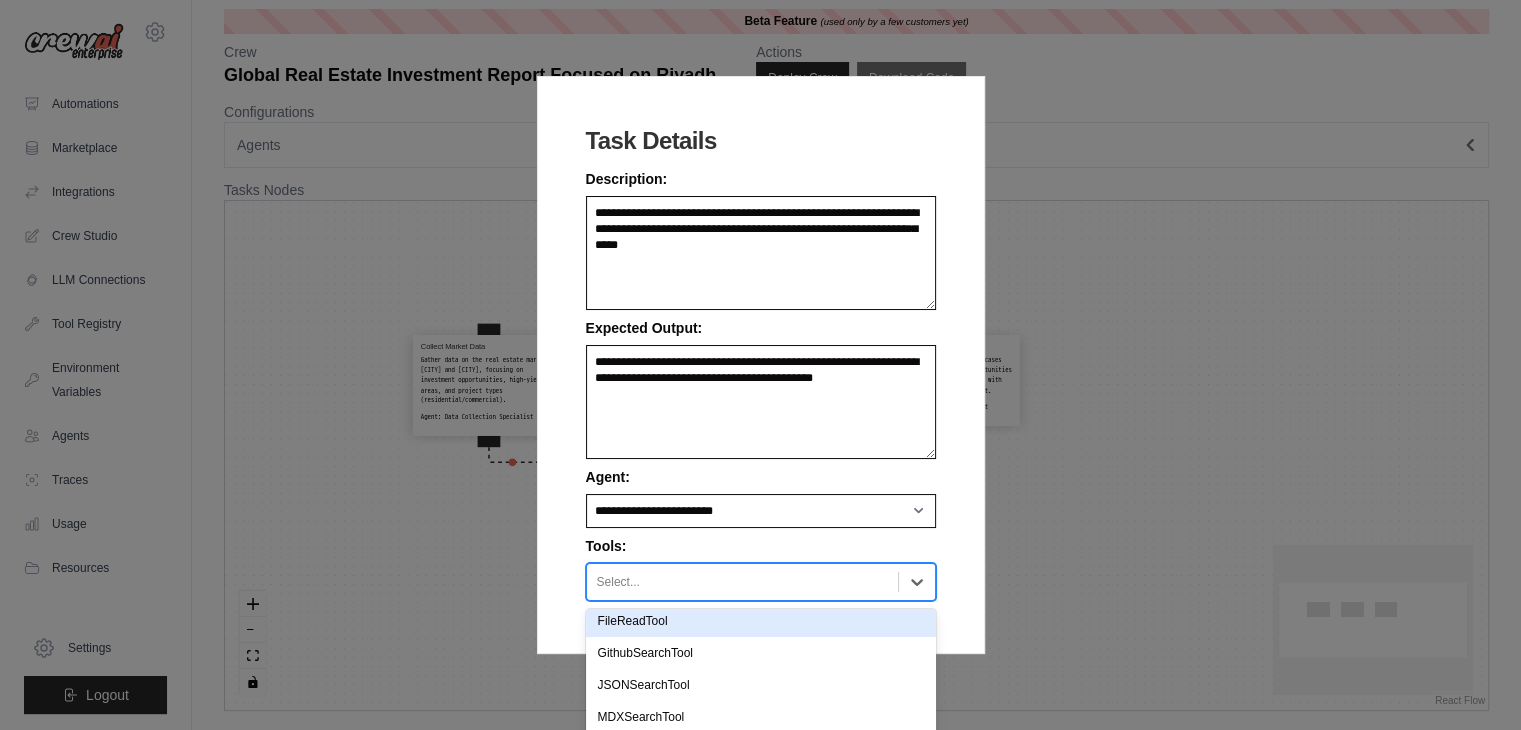 click on "**********" at bounding box center [761, 364] 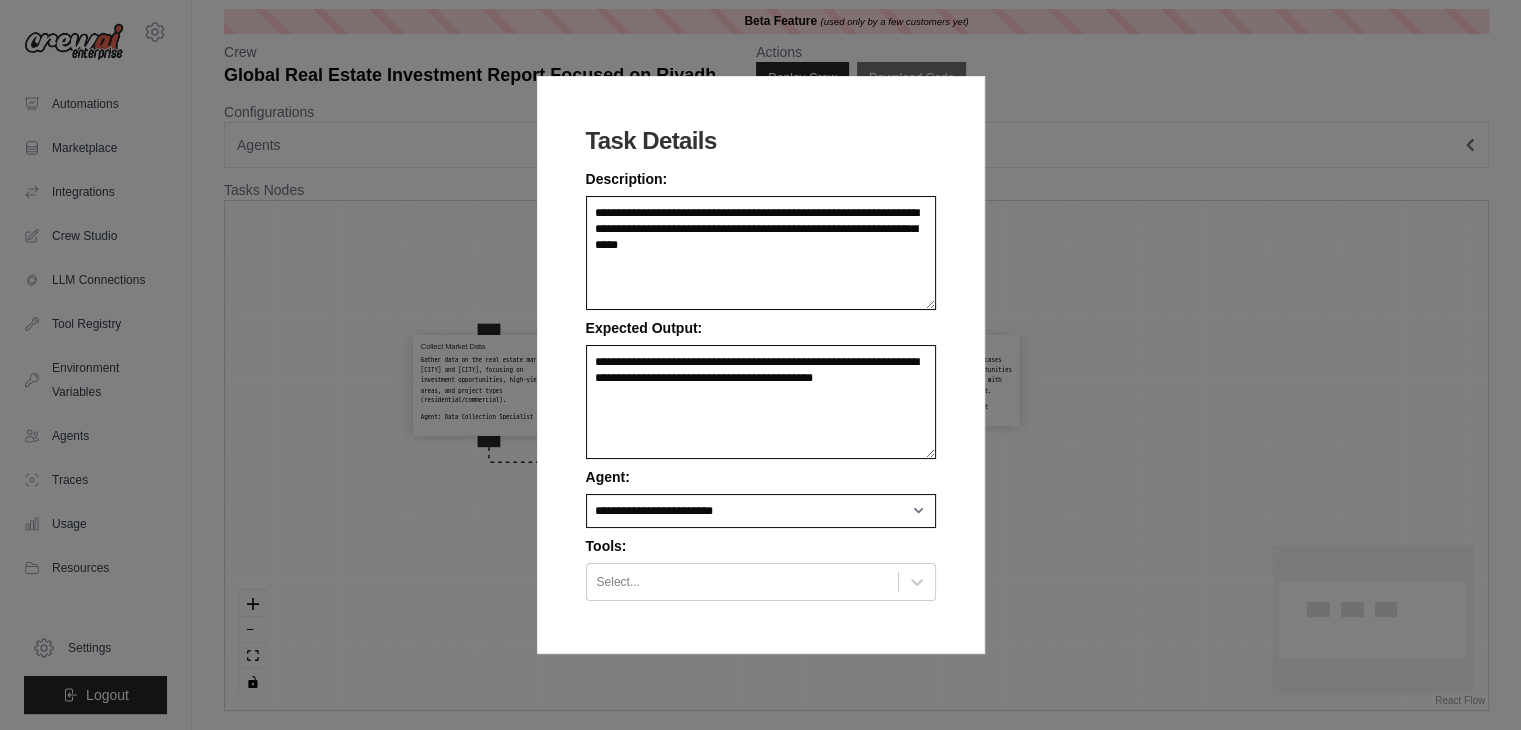 click on "**********" at bounding box center (760, 365) 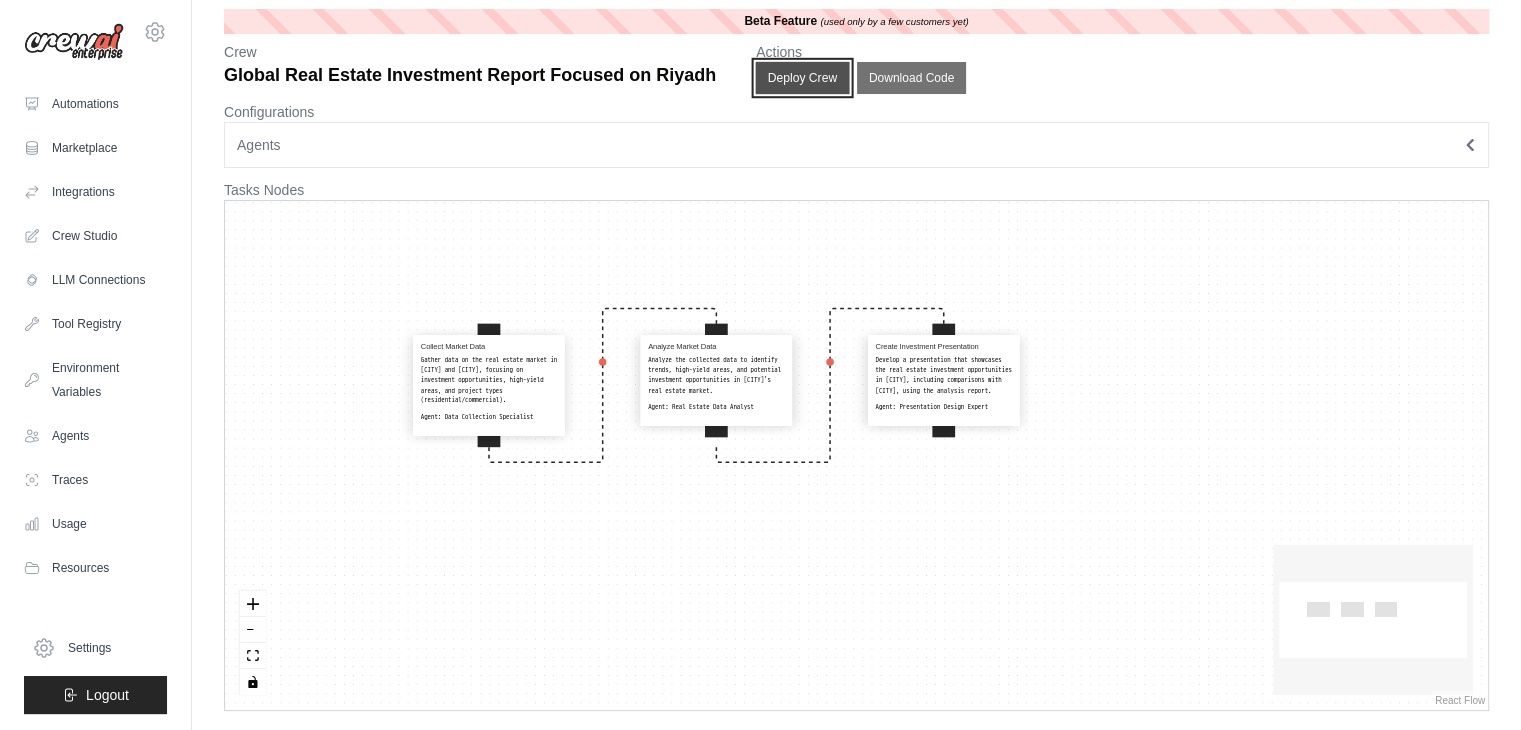click on "Deploy Crew" at bounding box center [803, 78] 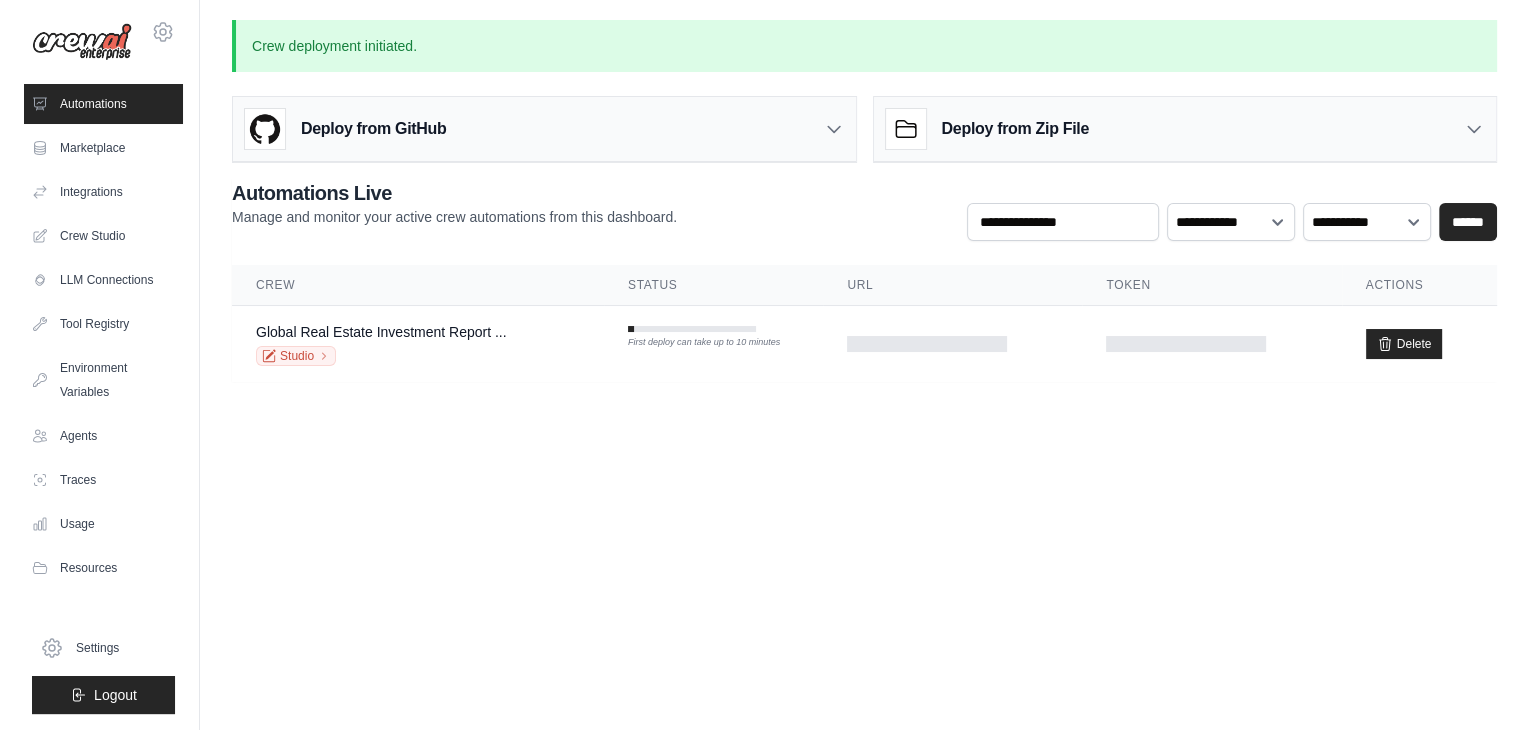 scroll, scrollTop: 0, scrollLeft: 0, axis: both 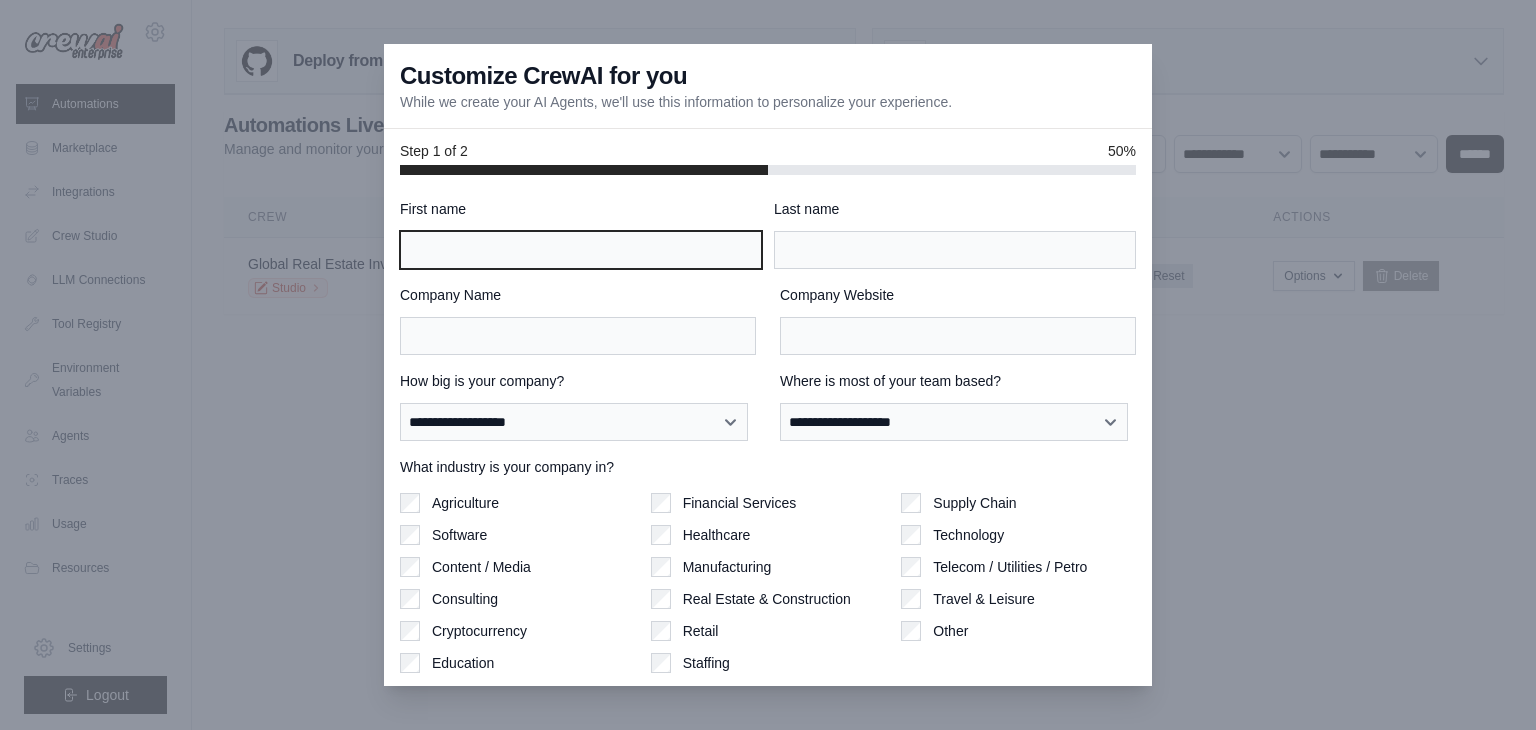 click on "First name" at bounding box center [581, 250] 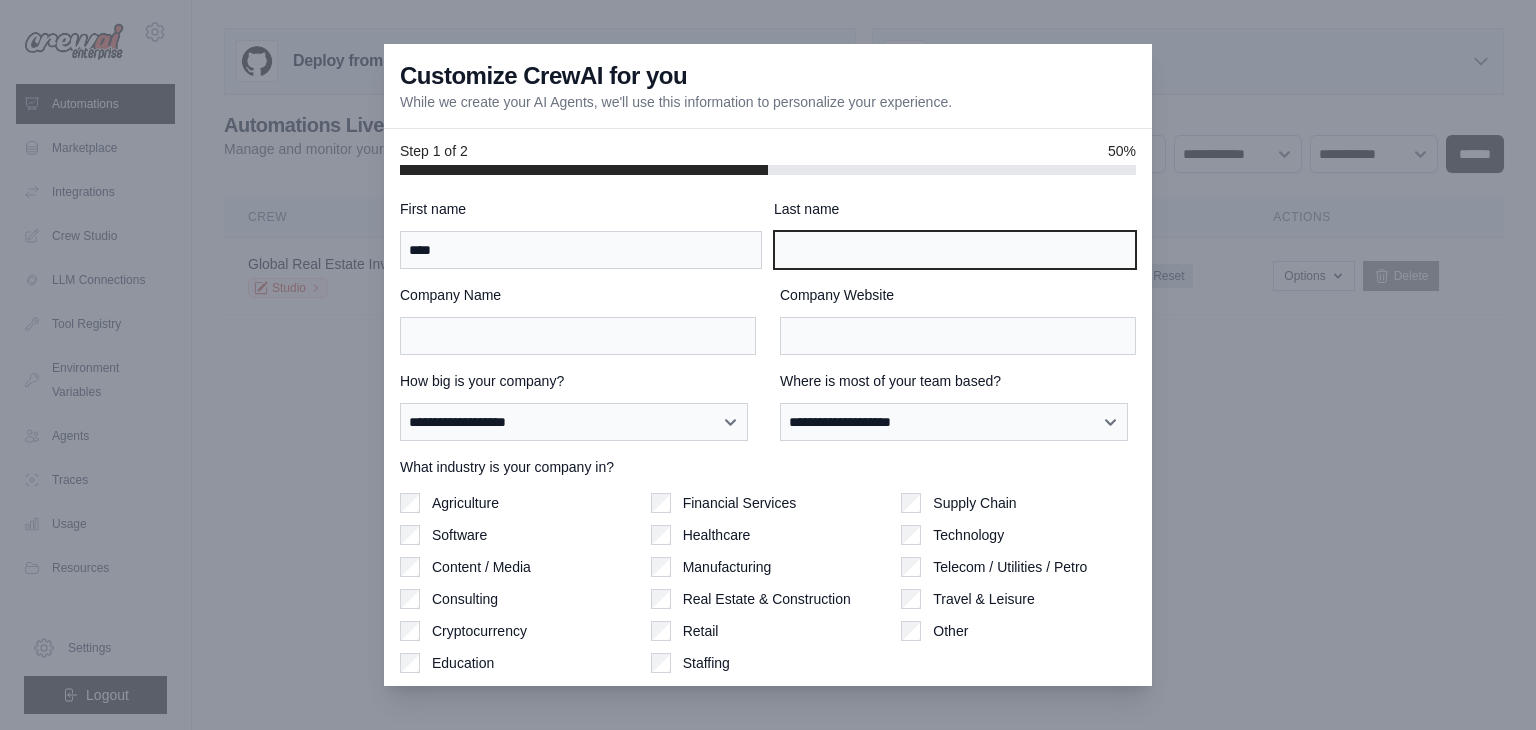 type on "*****" 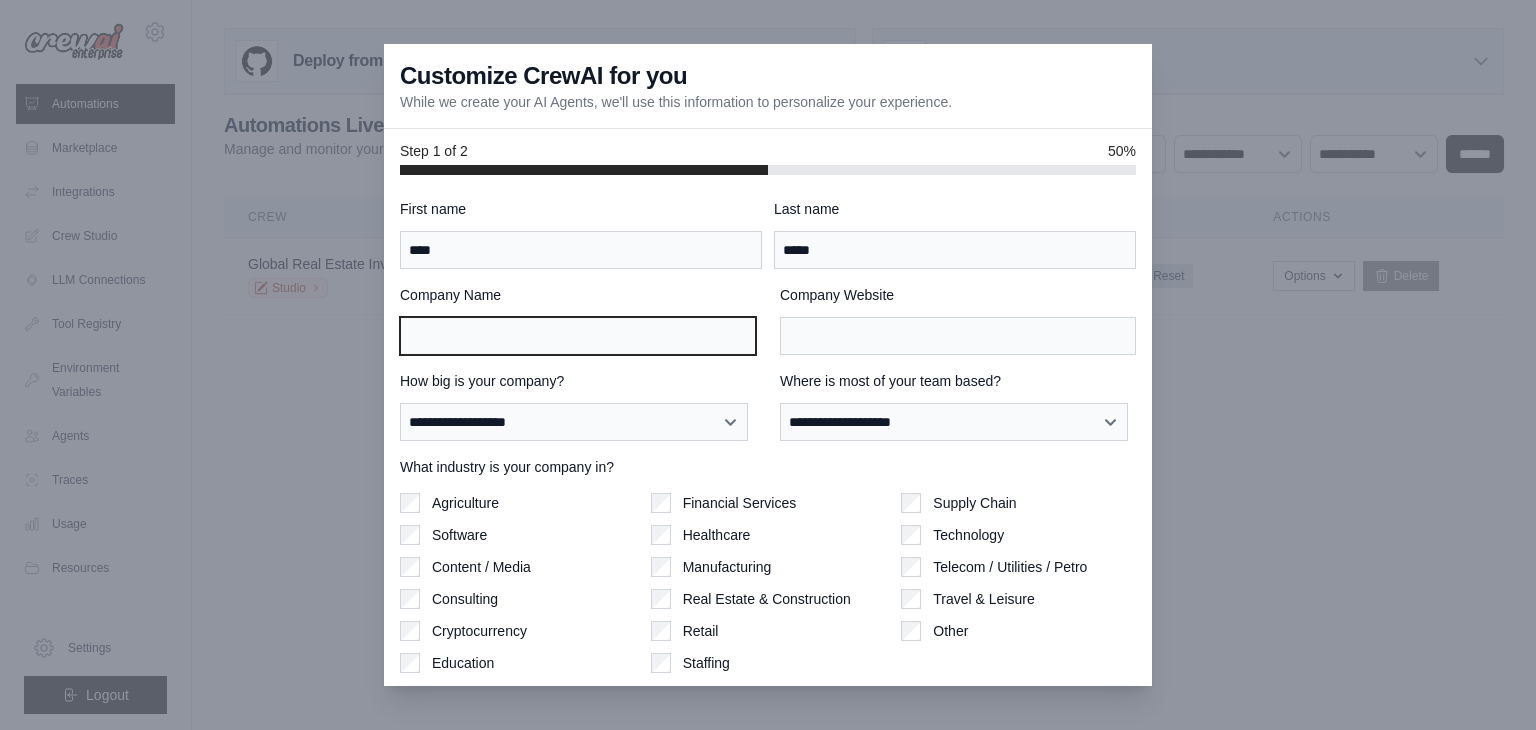 click on "Company Name" at bounding box center [578, 336] 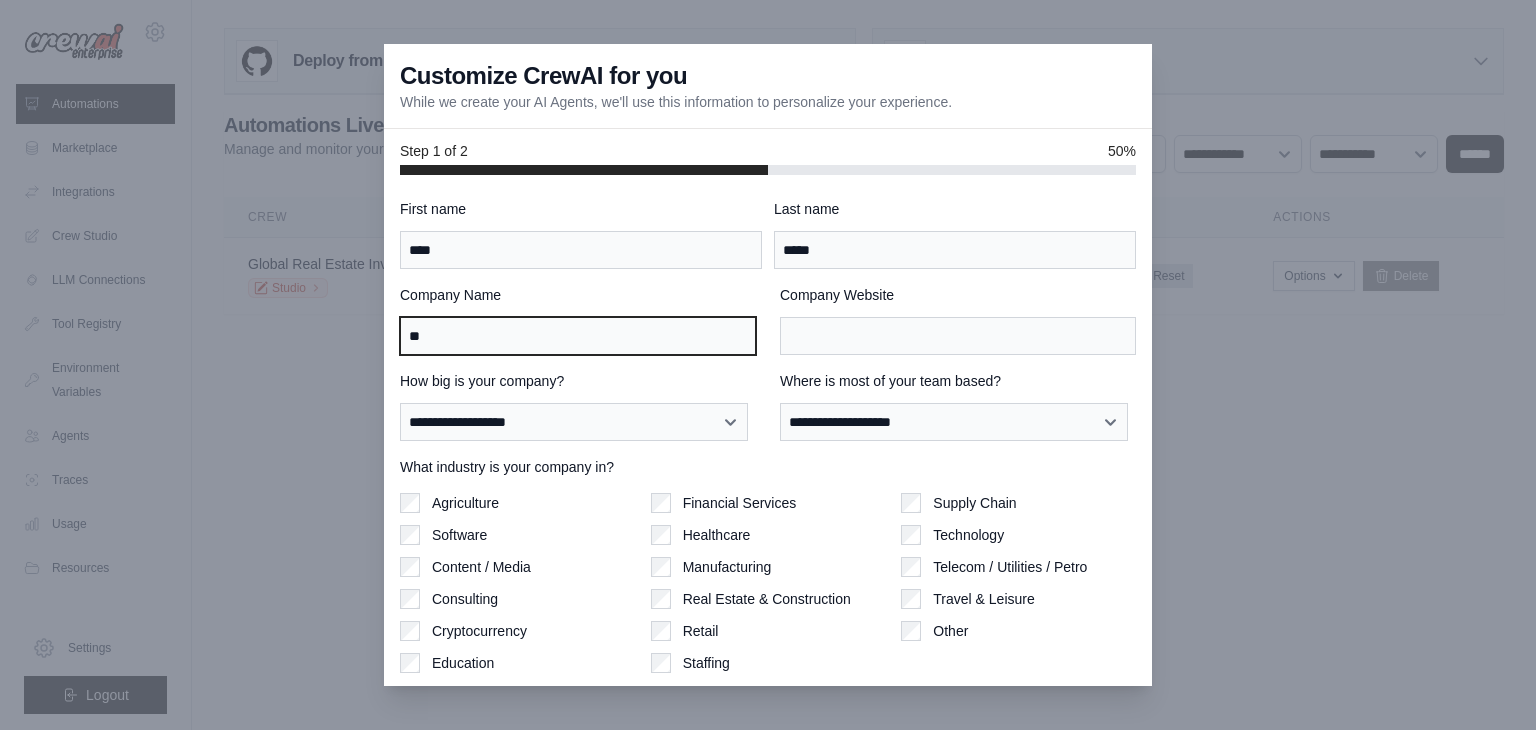 type on "*" 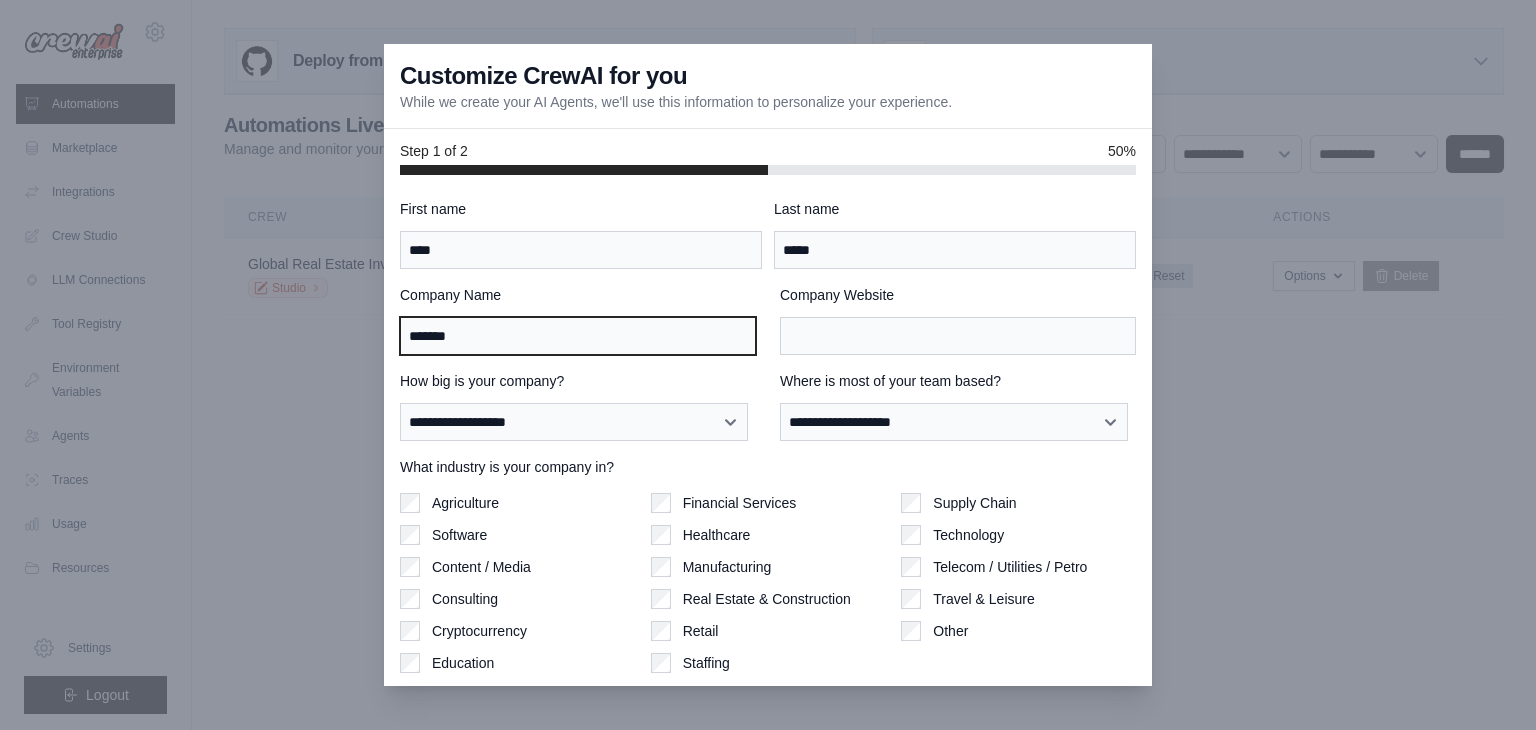 type on "*******" 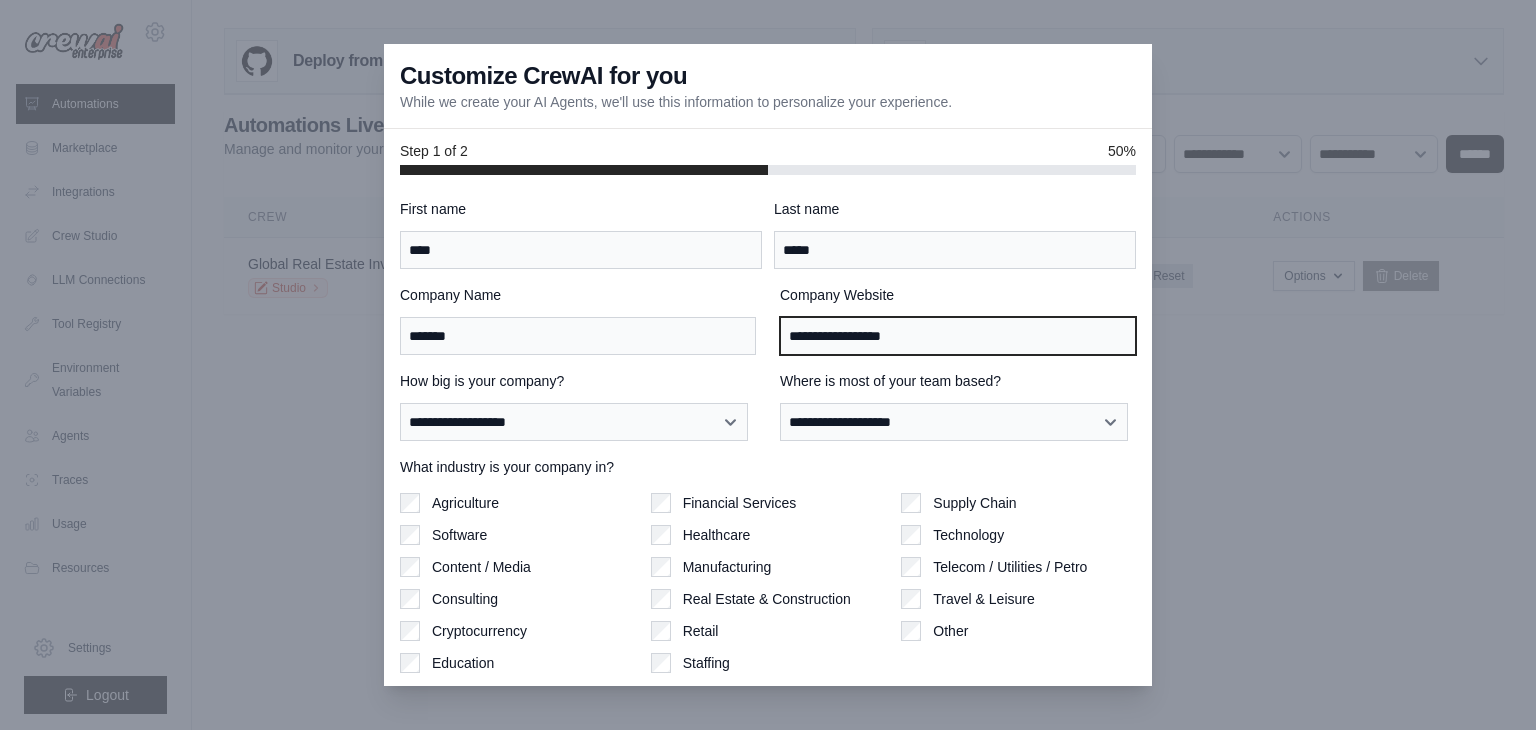 type on "**********" 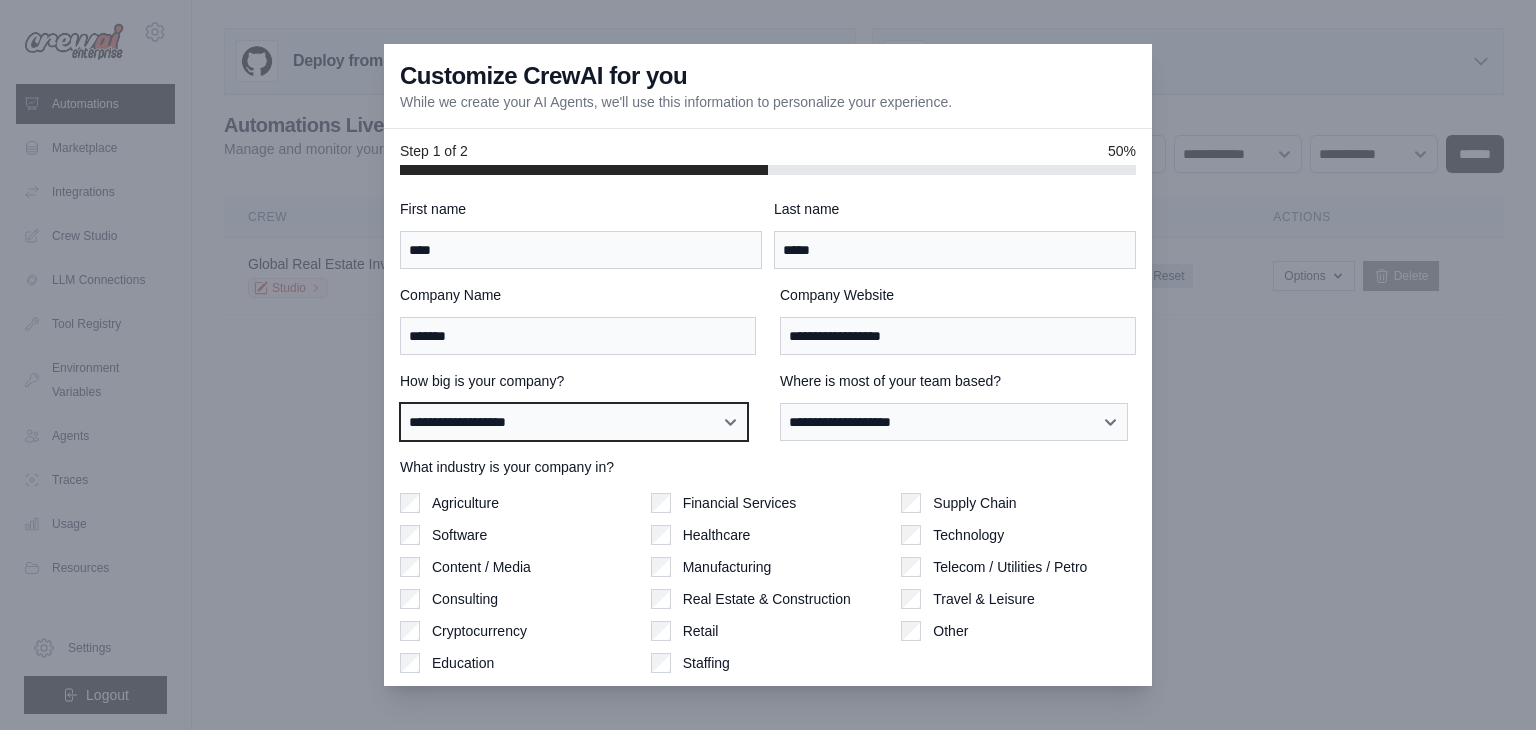 click on "**********" at bounding box center (574, 422) 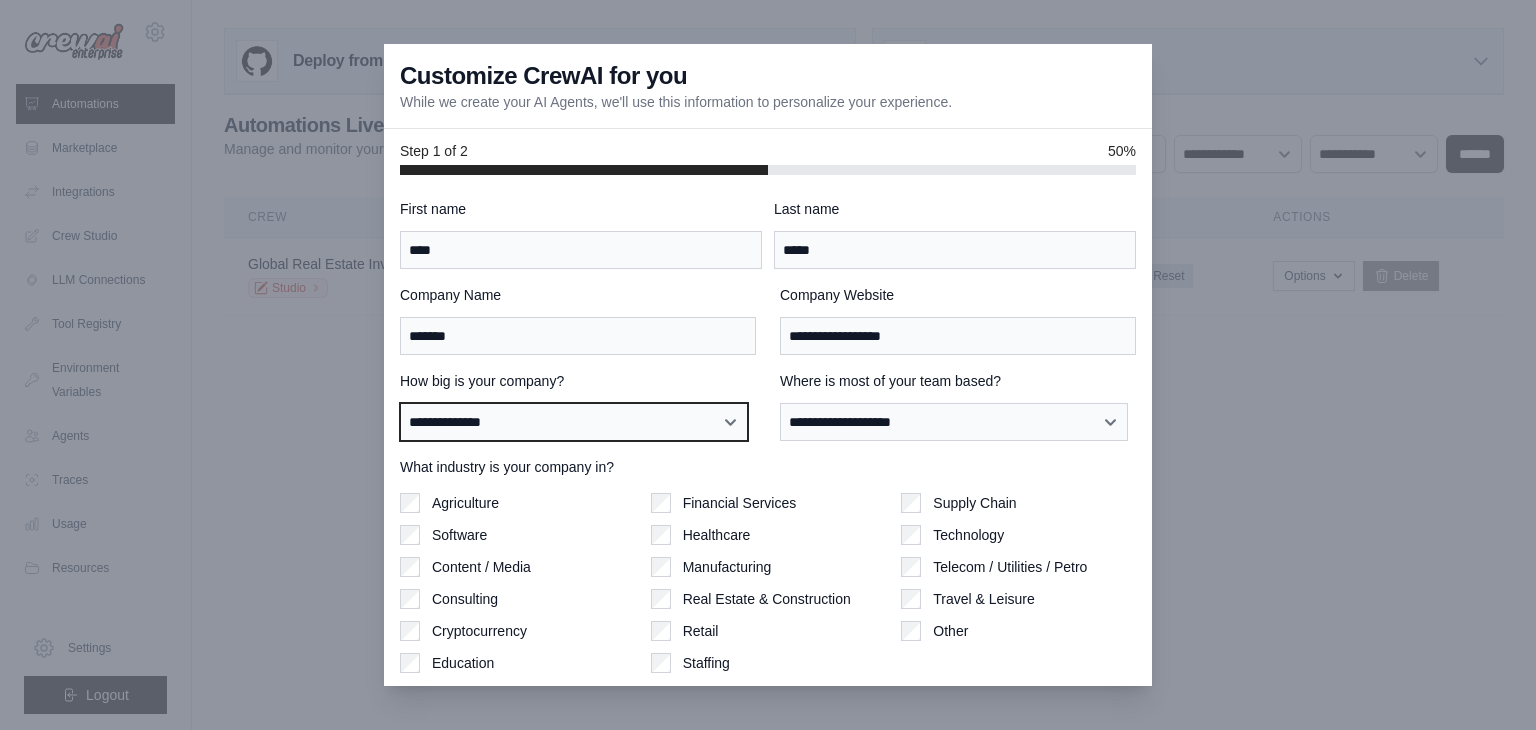 click on "**********" at bounding box center [574, 422] 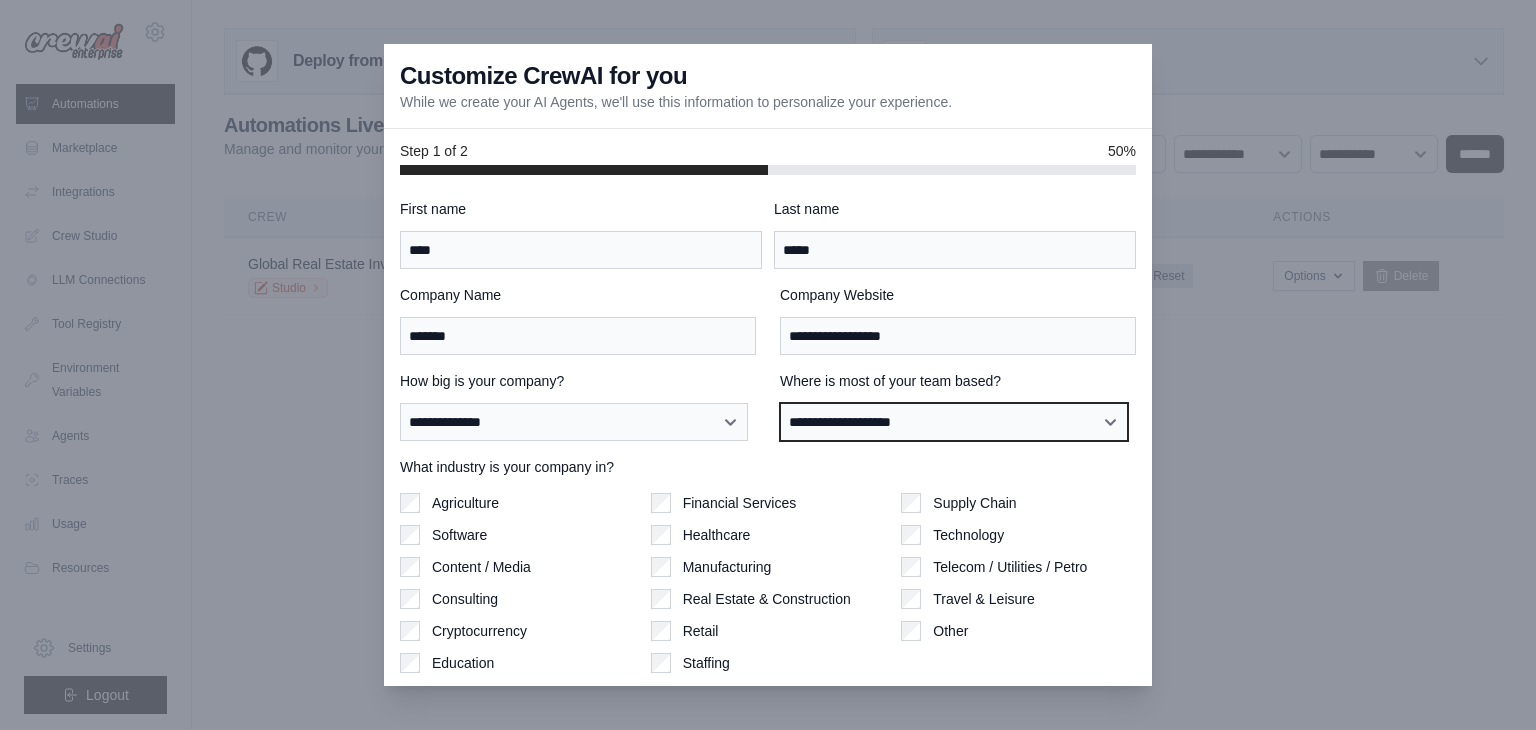 click on "**********" at bounding box center (954, 422) 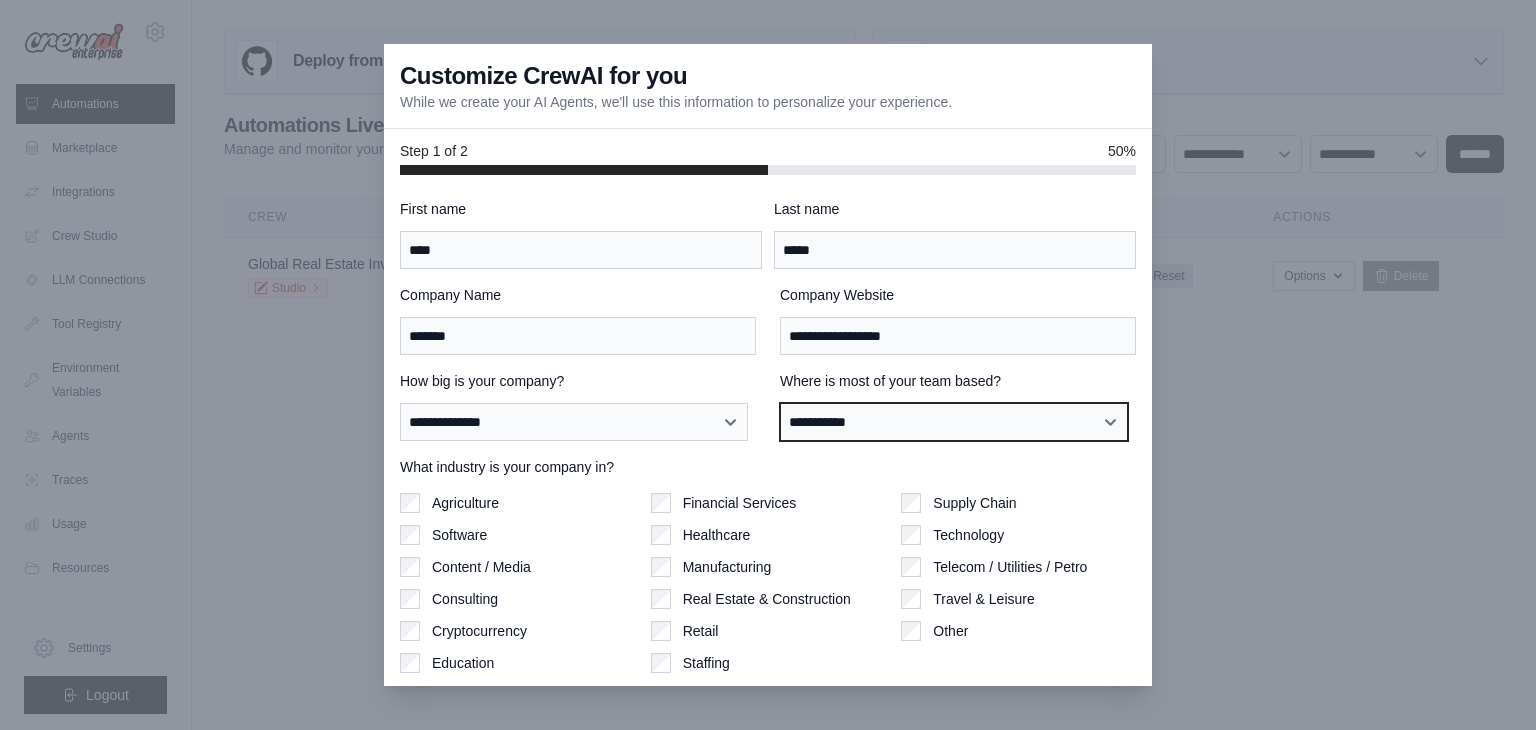 click on "**********" at bounding box center [954, 422] 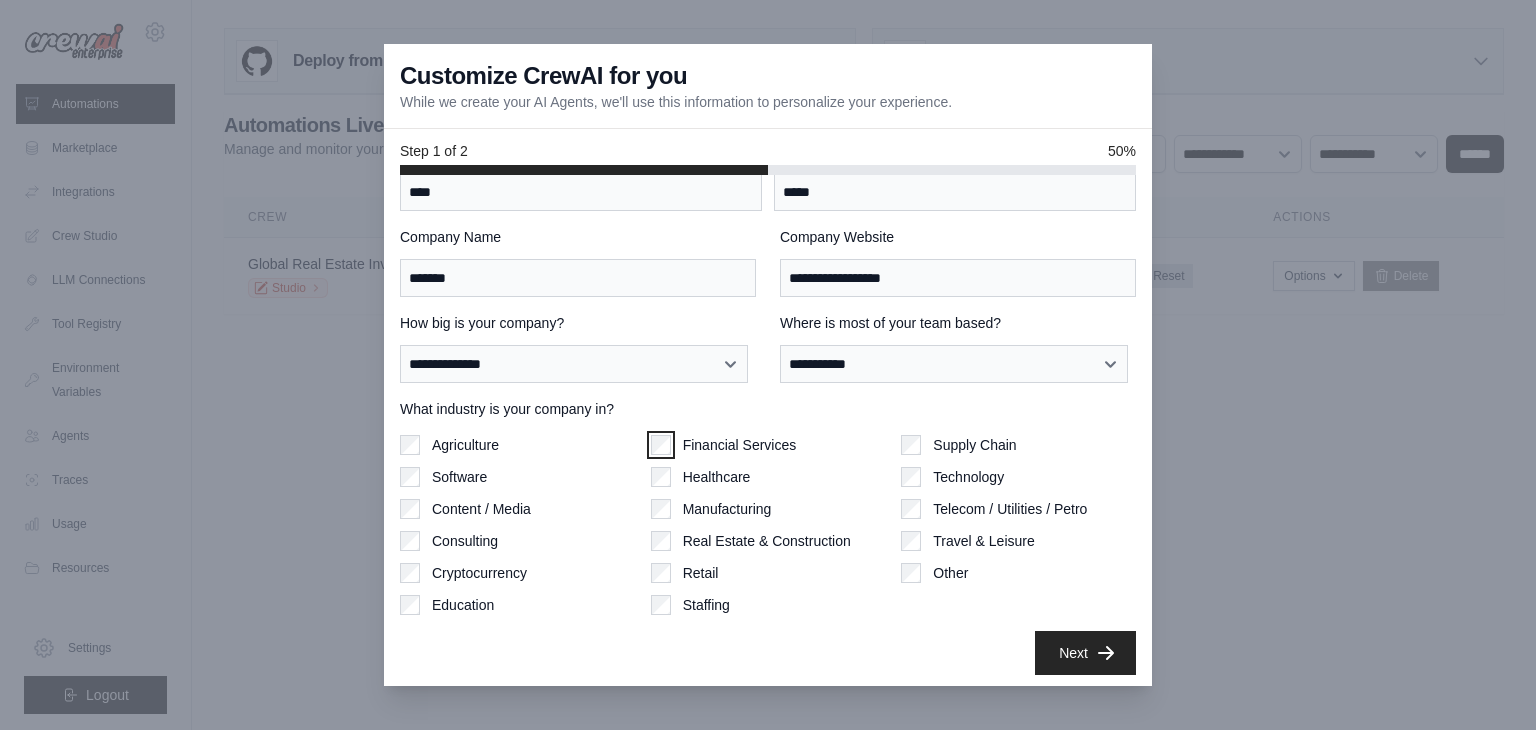 scroll, scrollTop: 62, scrollLeft: 0, axis: vertical 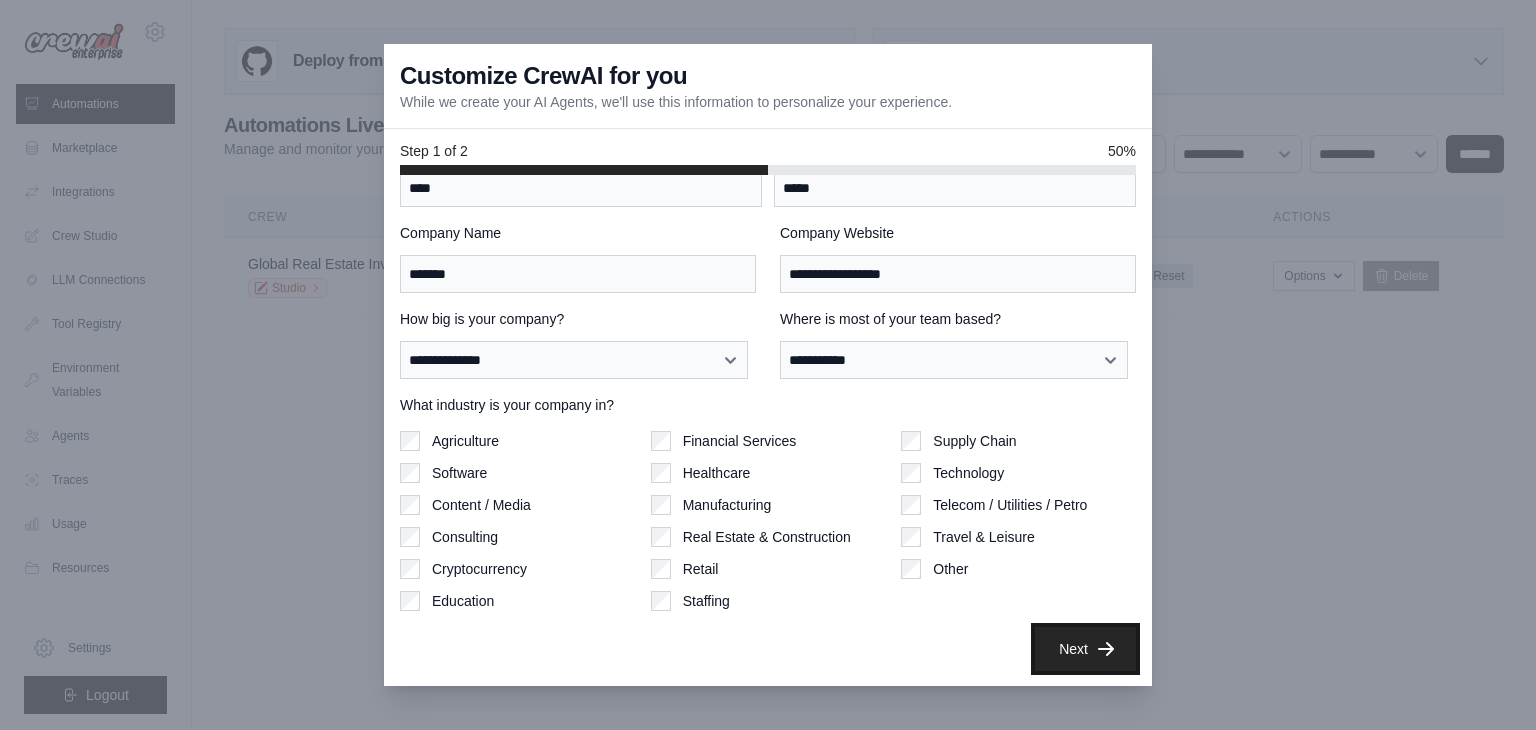 click 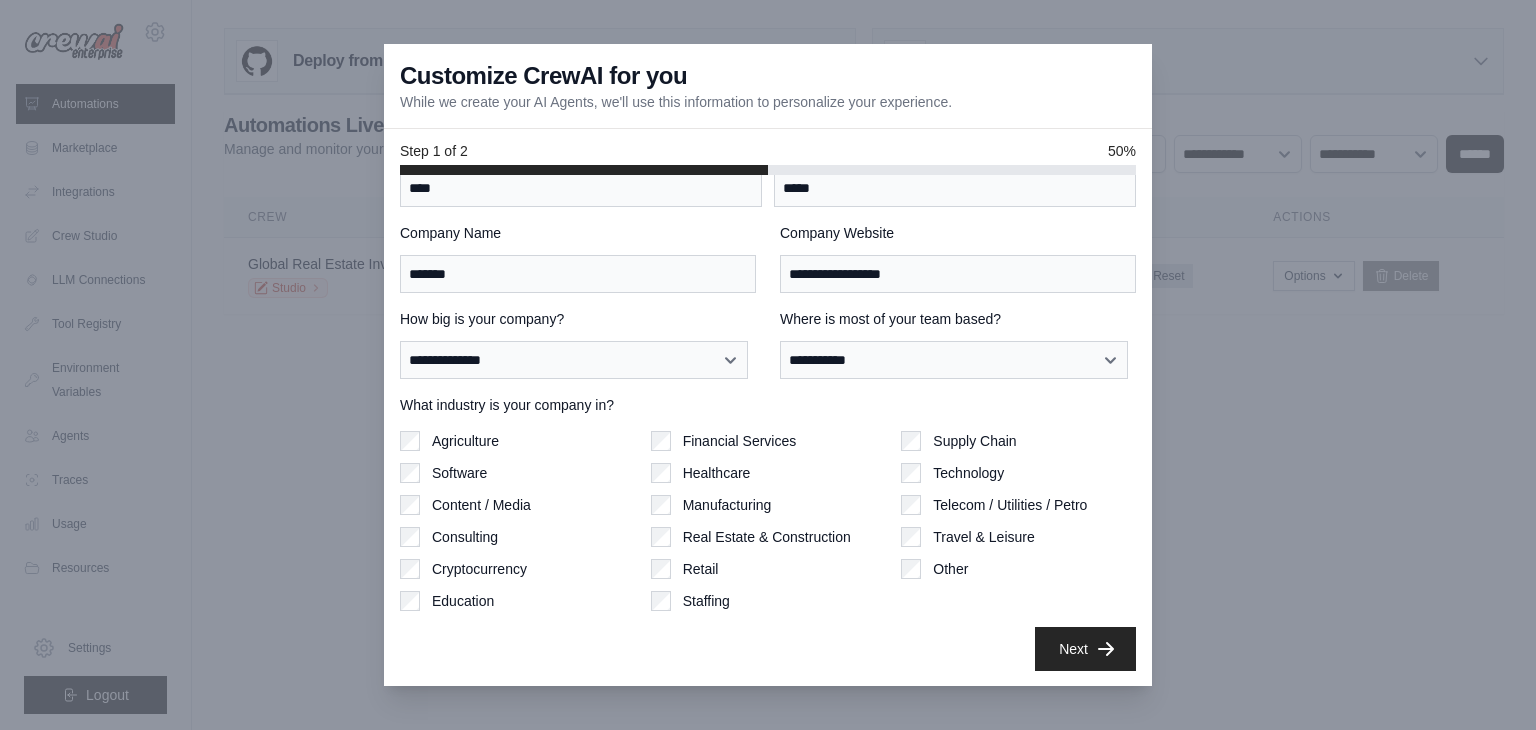 scroll, scrollTop: 0, scrollLeft: 0, axis: both 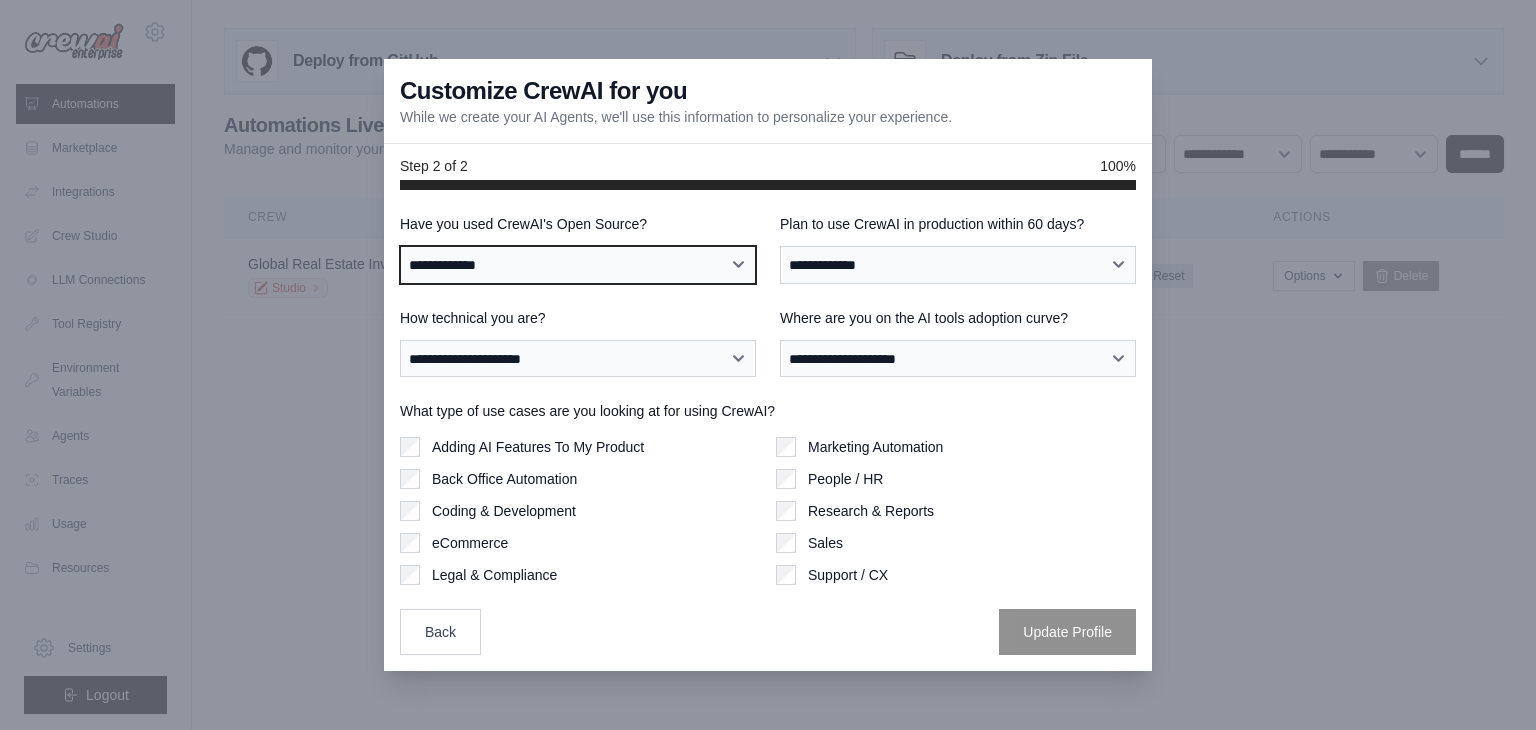 click on "**********" at bounding box center (578, 265) 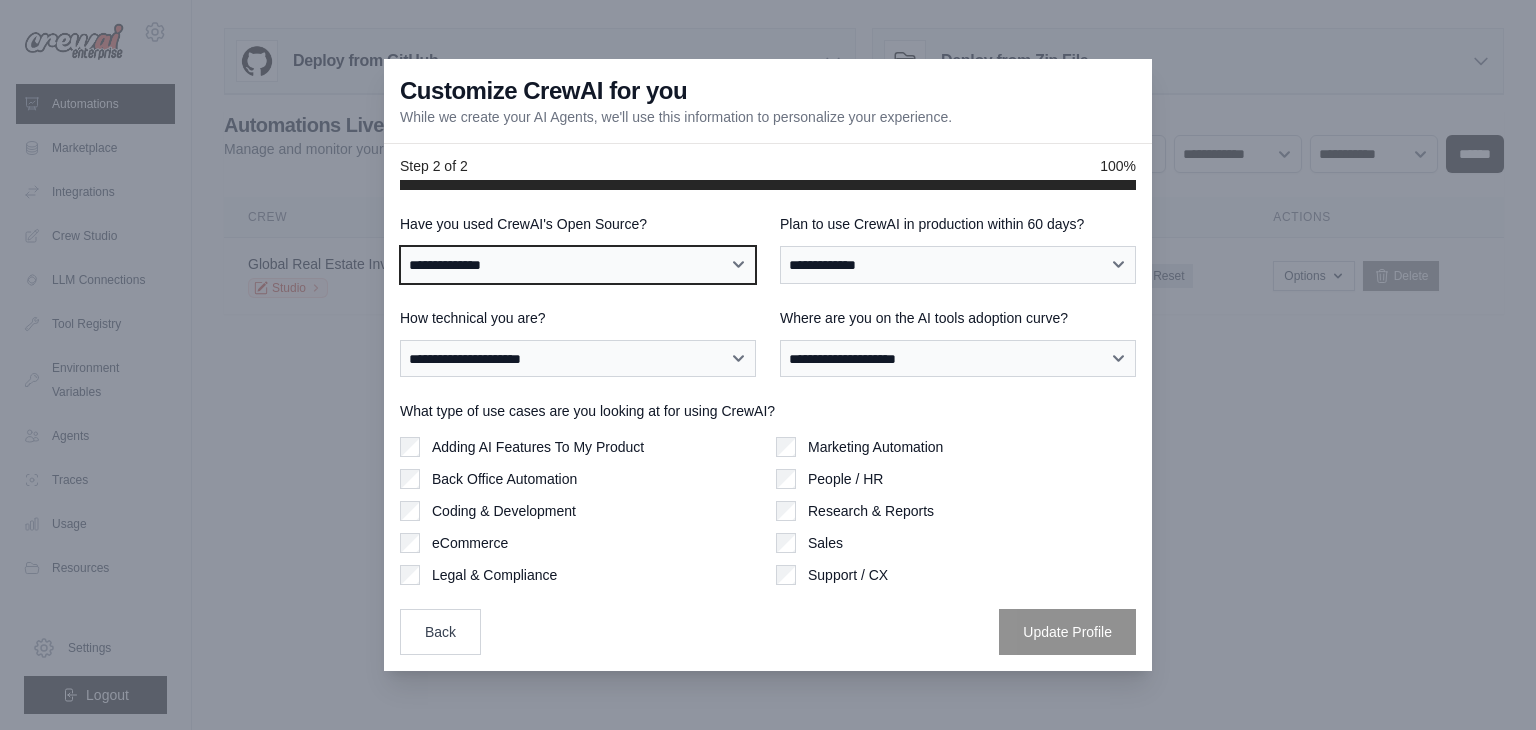 click on "**********" at bounding box center (578, 265) 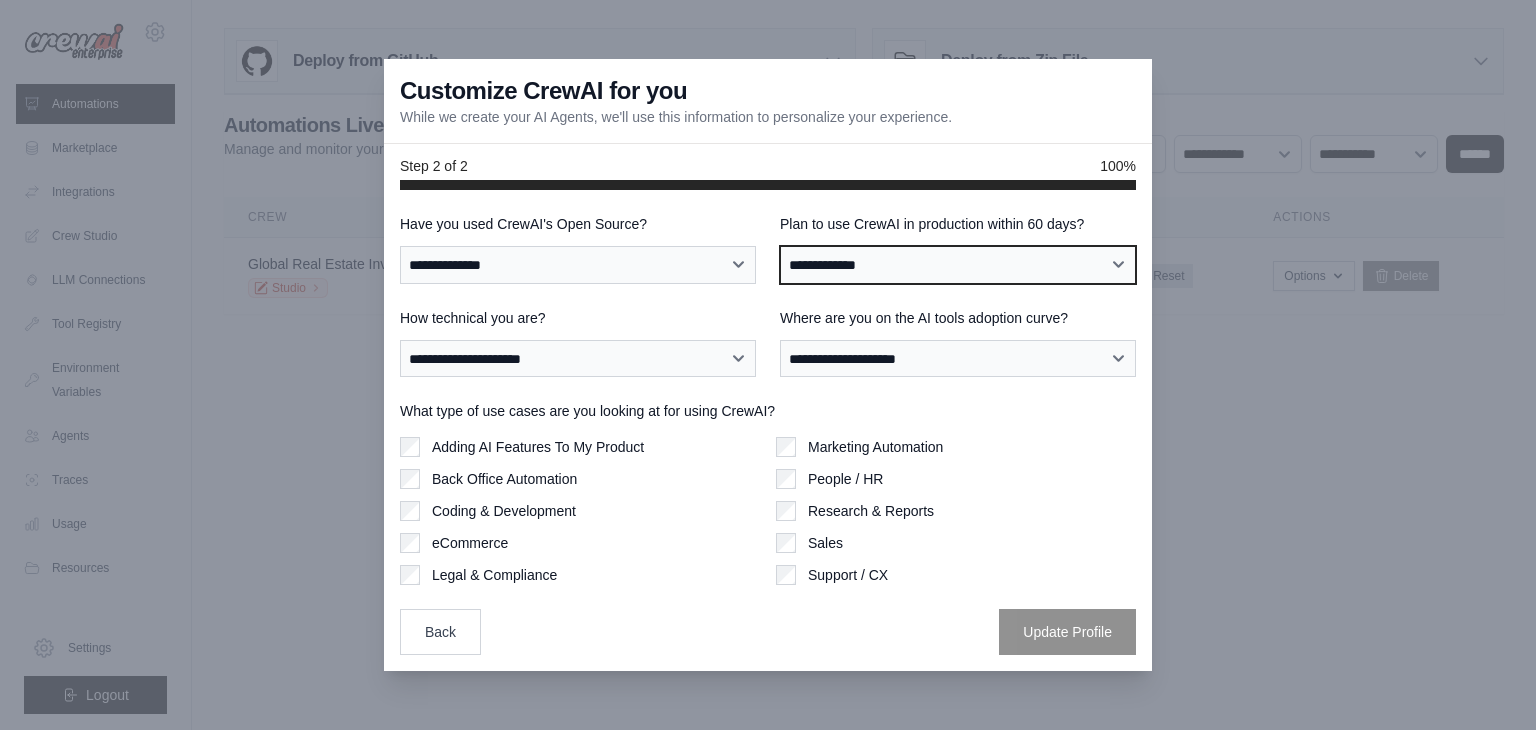 click on "**********" at bounding box center [958, 265] 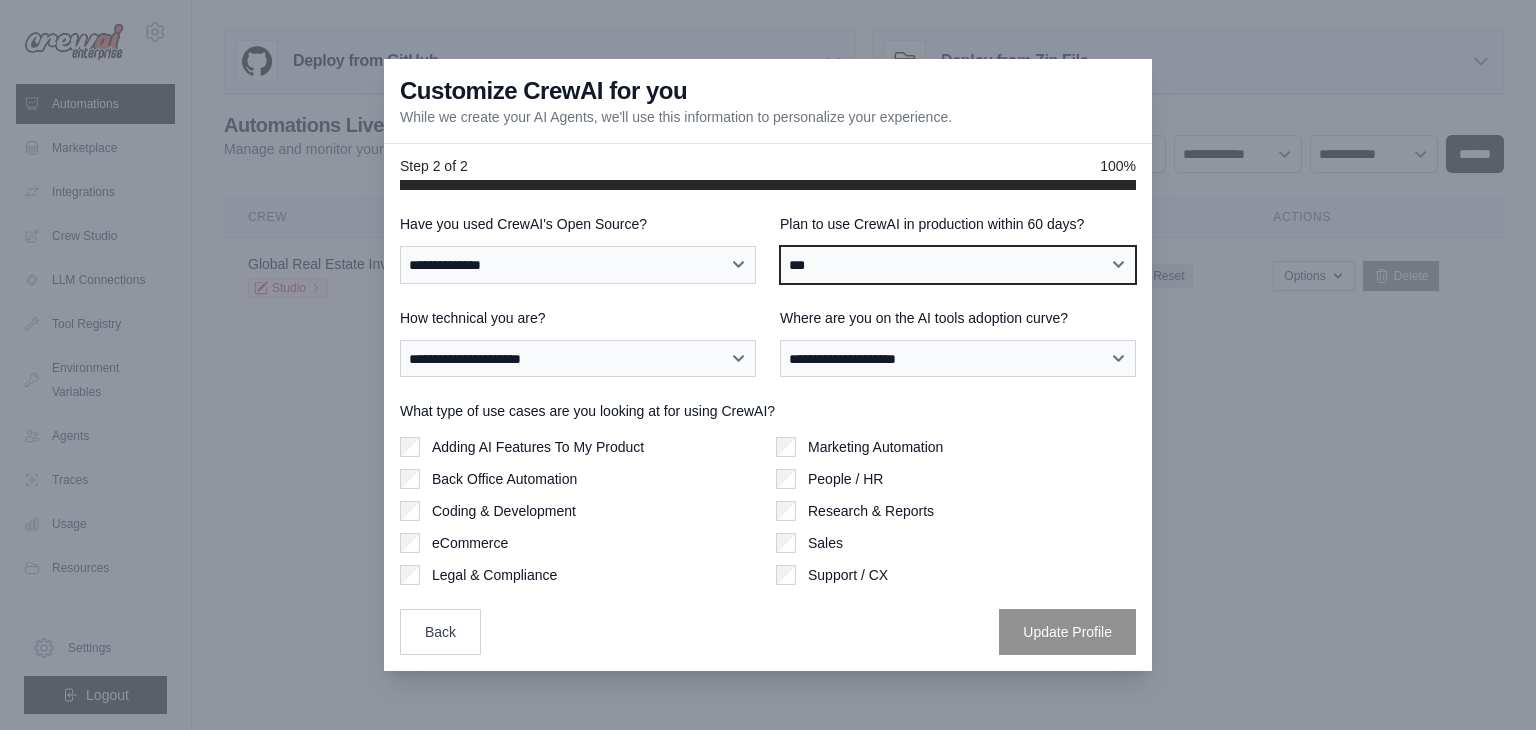 click on "**********" at bounding box center [958, 265] 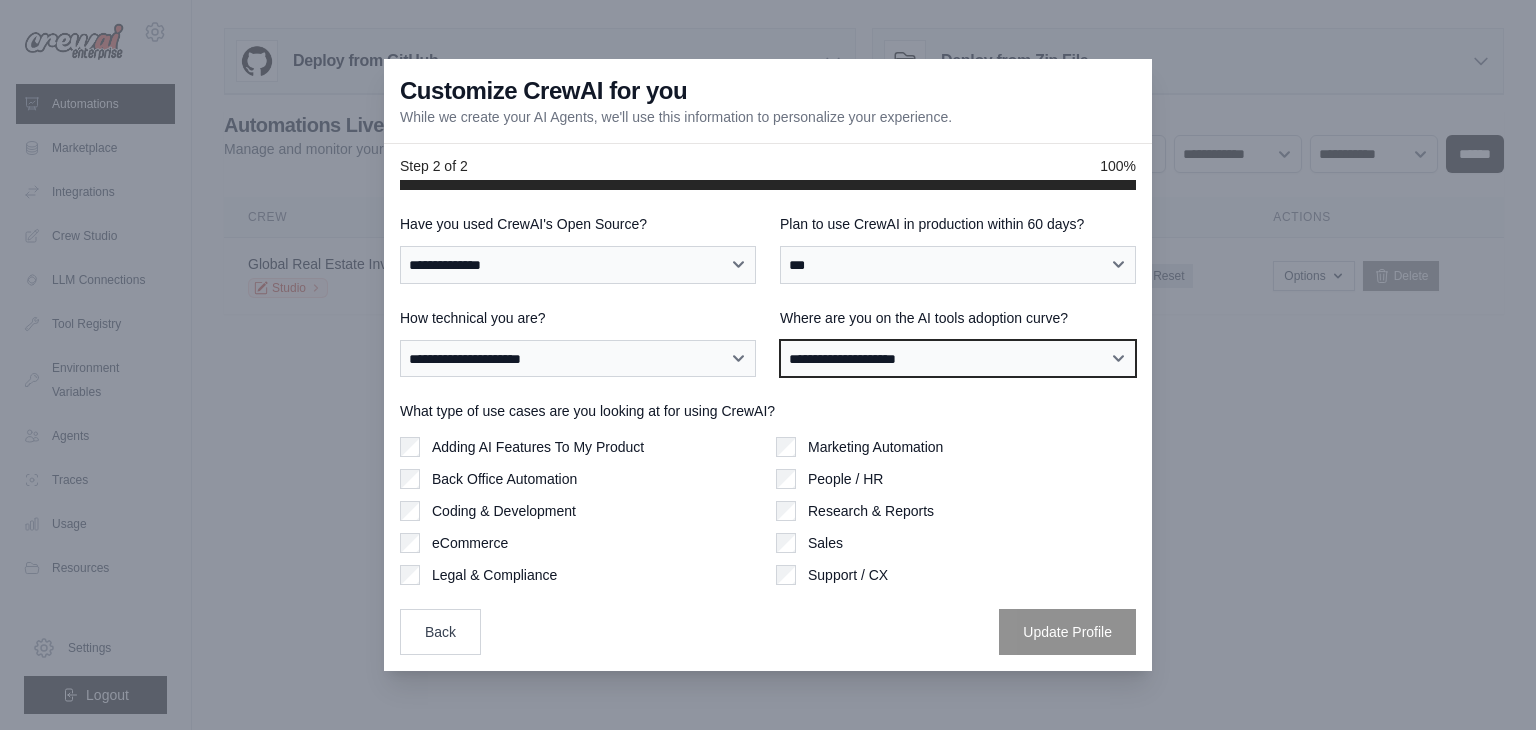 click on "**********" at bounding box center (958, 359) 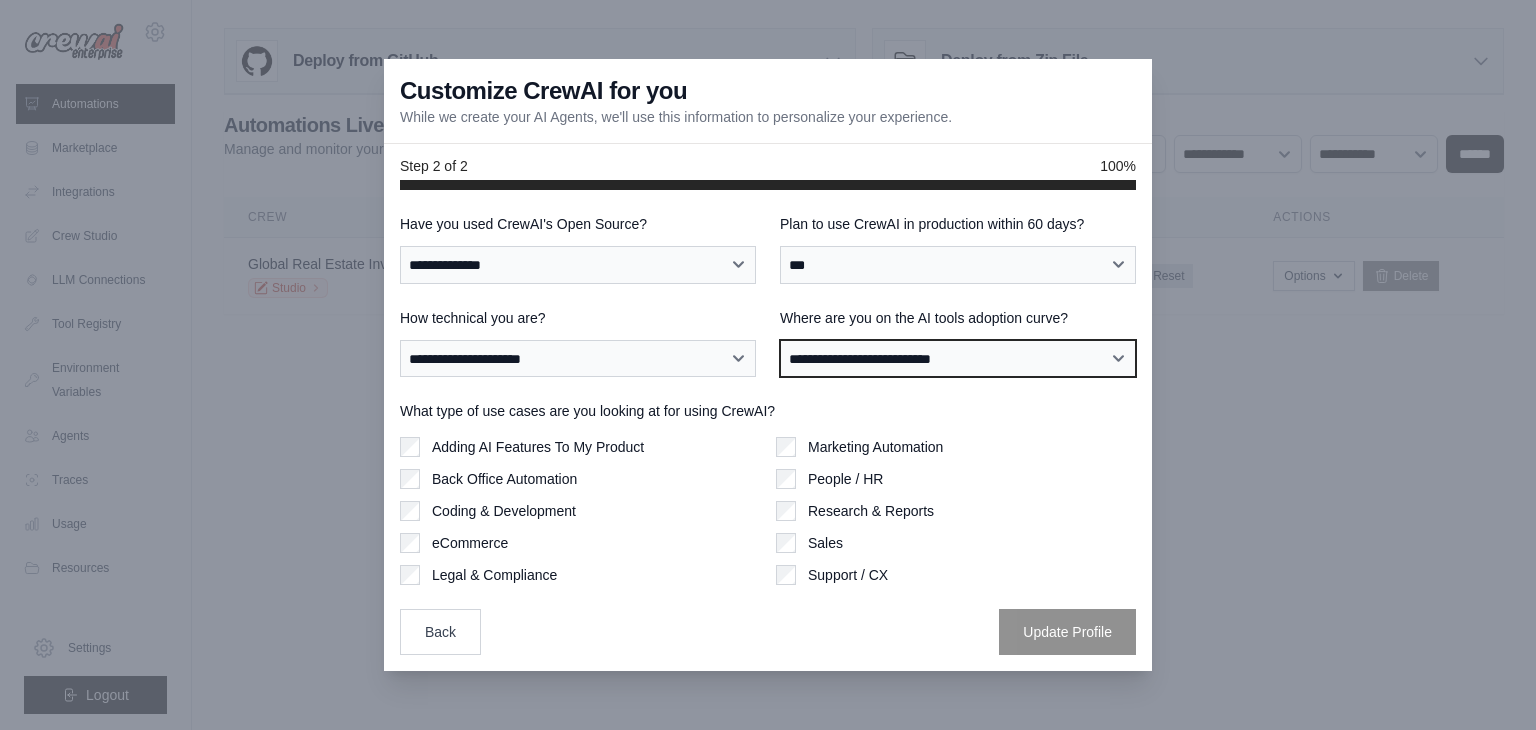 click on "**********" at bounding box center (958, 359) 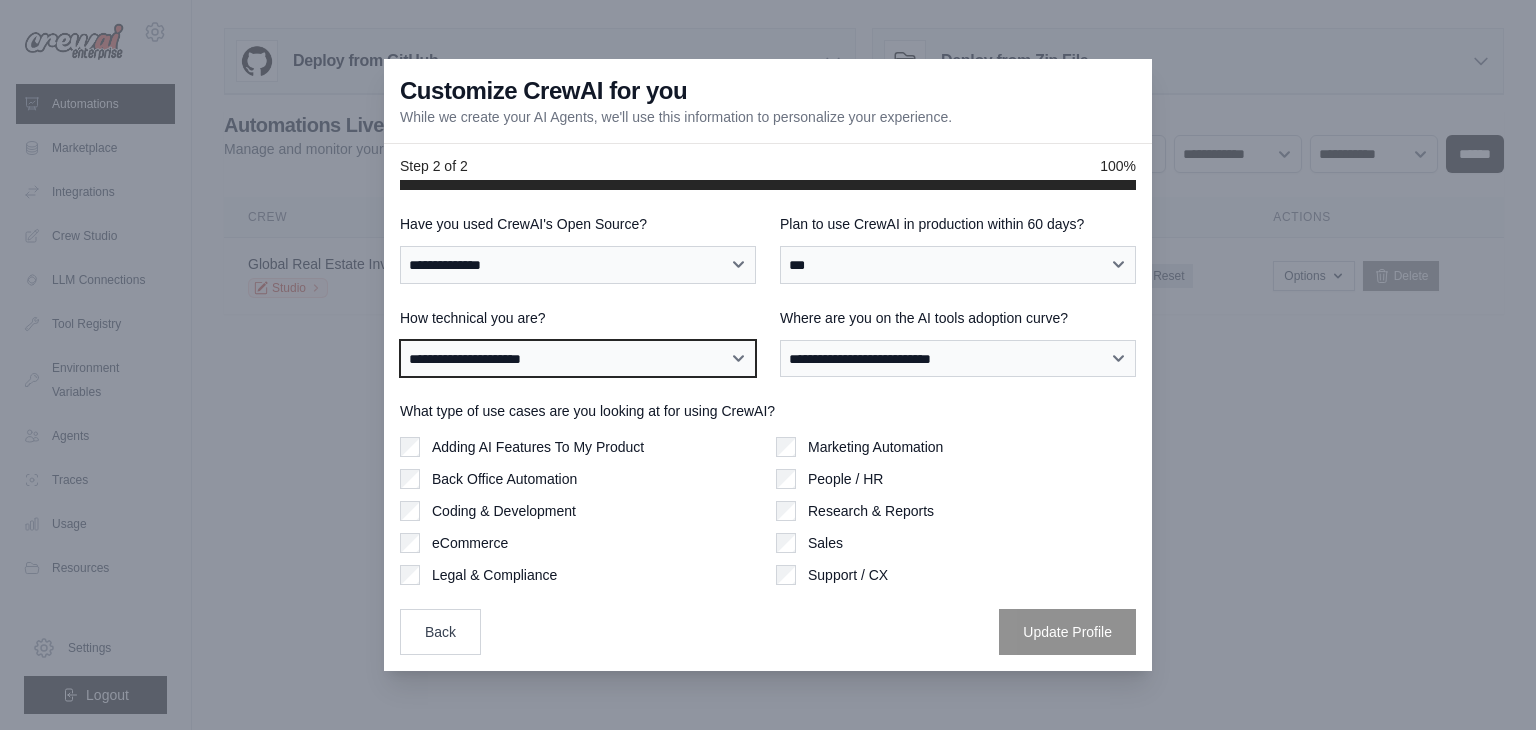click on "**********" at bounding box center [578, 359] 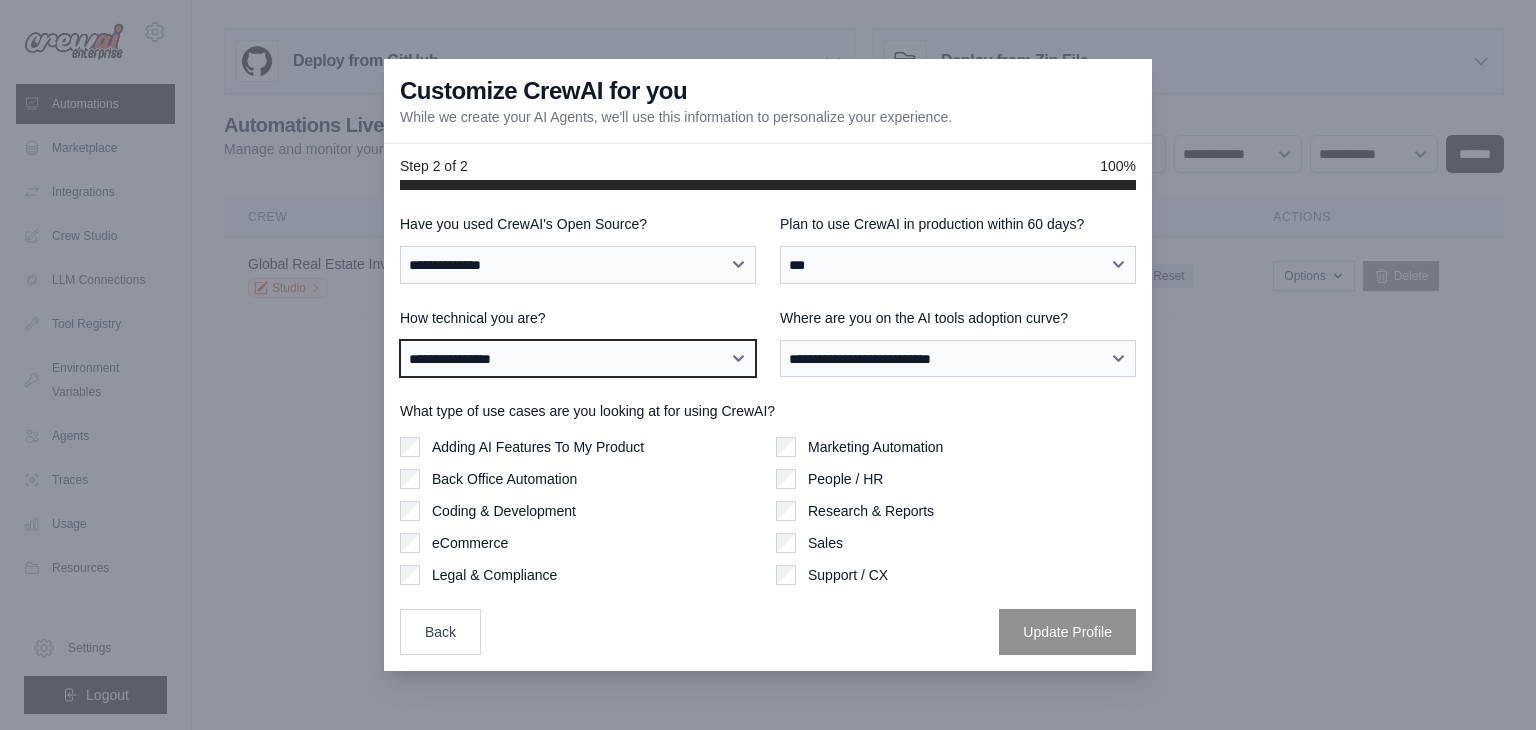 click on "**********" at bounding box center (578, 359) 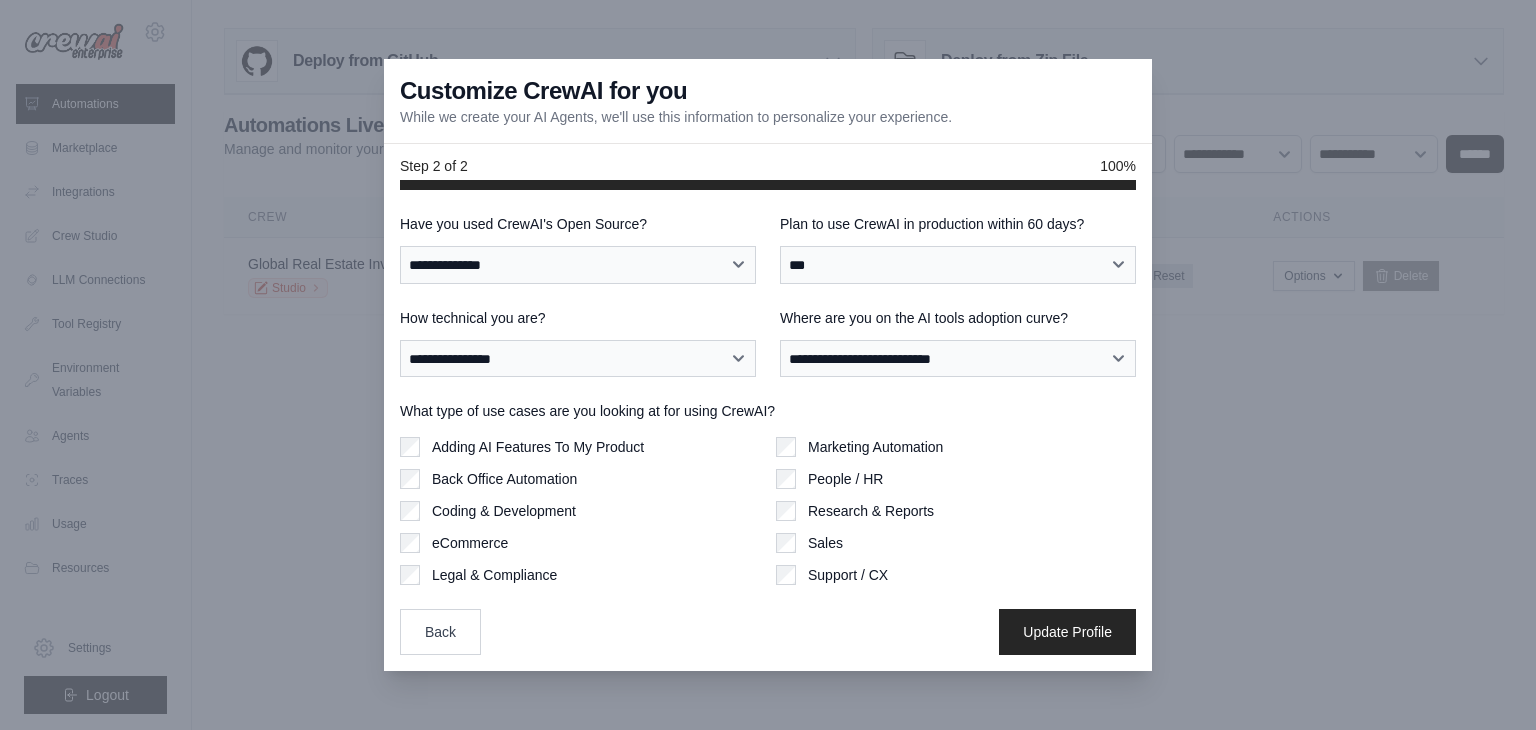 click on "Adding AI Features To My Product
Back Office Automation
Coding & Development
eCommerce
Legal & Compliance" at bounding box center (580, 511) 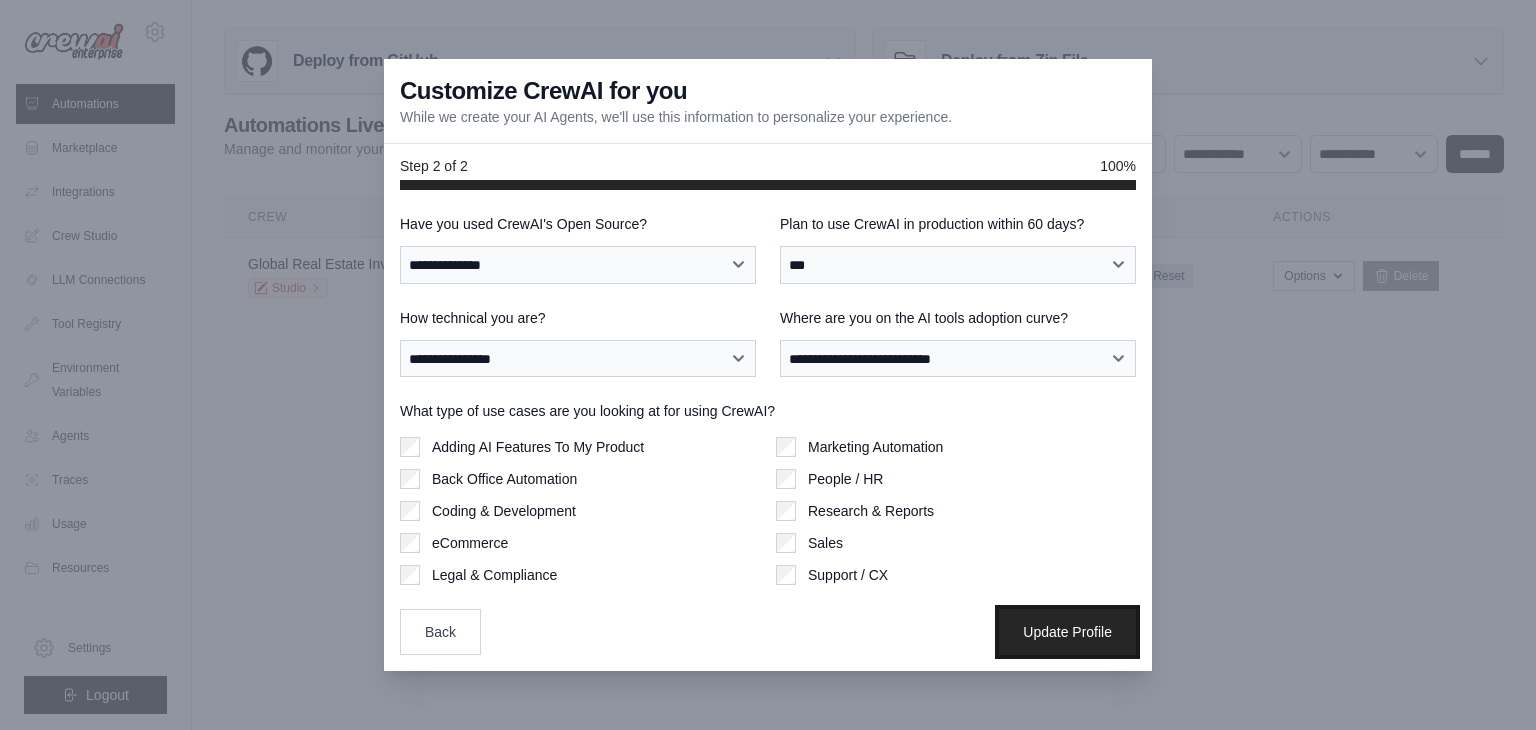 click on "Update Profile" at bounding box center (1067, 632) 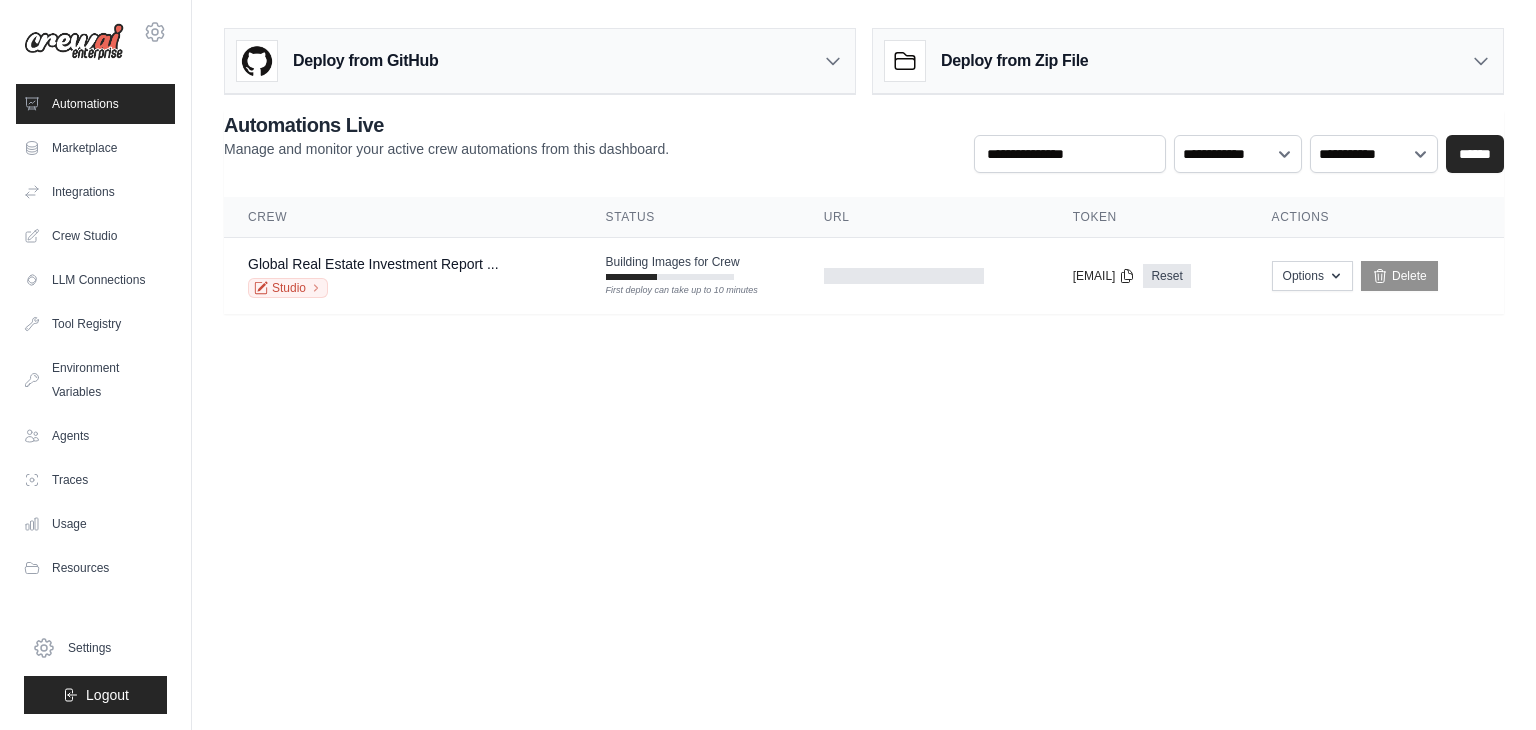 scroll, scrollTop: 0, scrollLeft: 0, axis: both 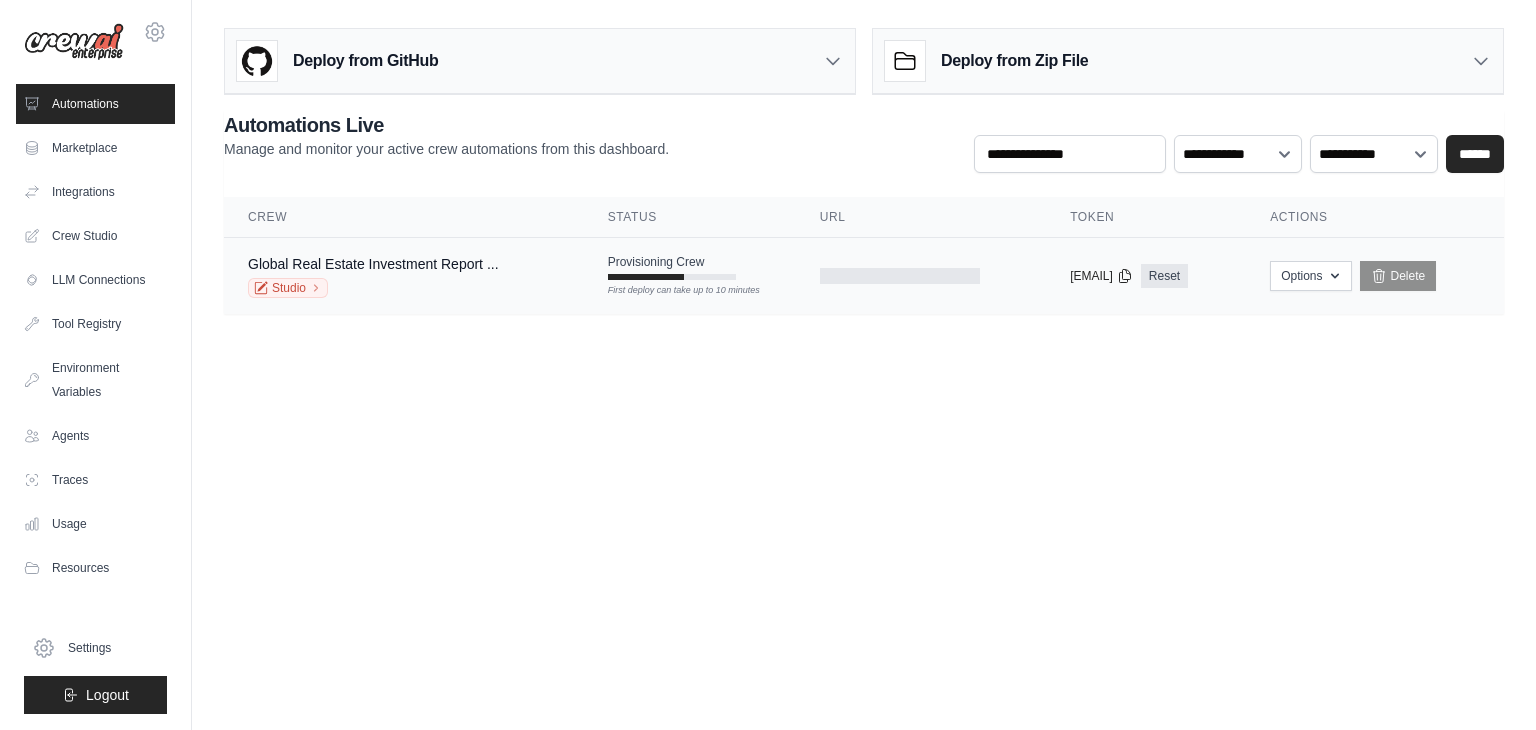 click on "Provisioning Crew
First deploy can take up to 10 minutes" at bounding box center (672, 267) 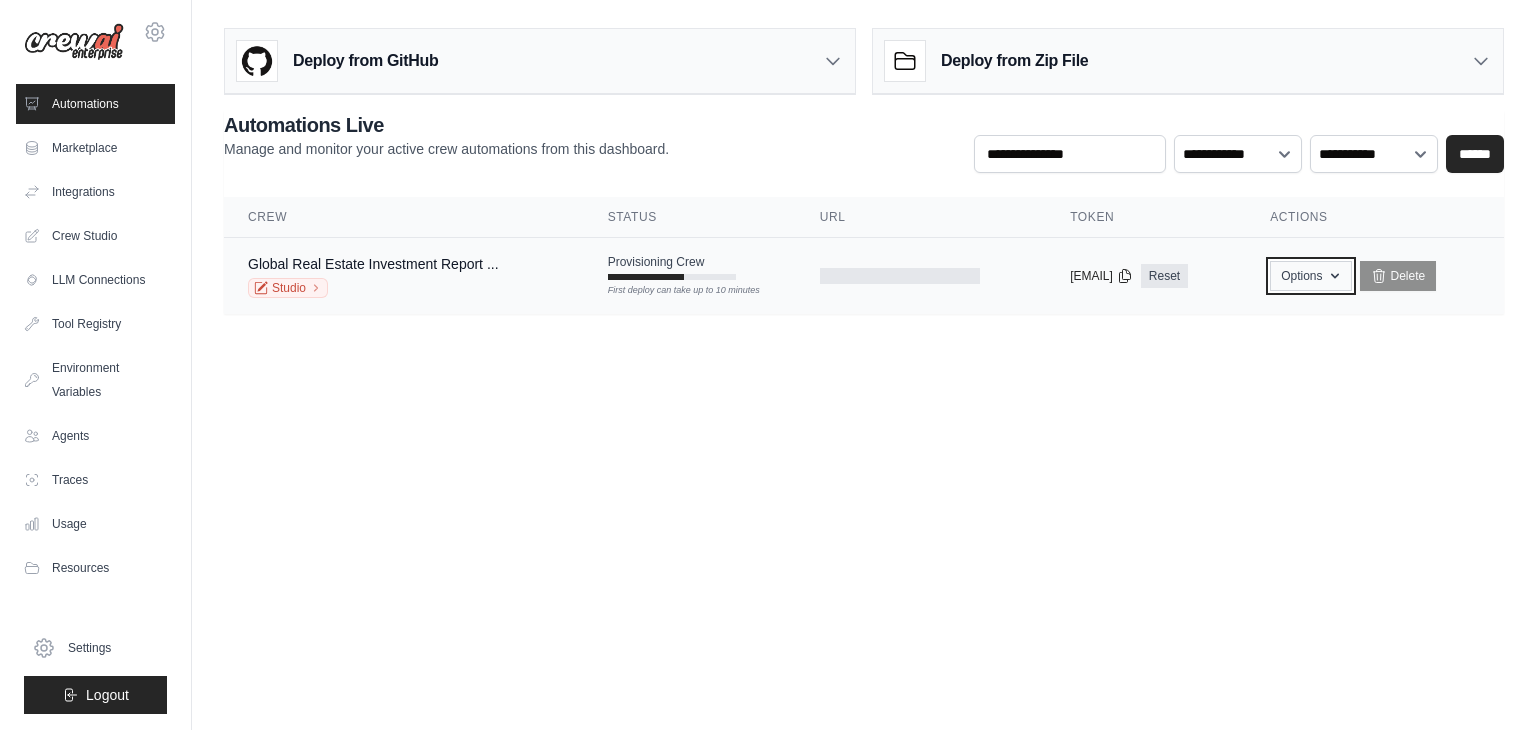 click on "Options" at bounding box center (1310, 276) 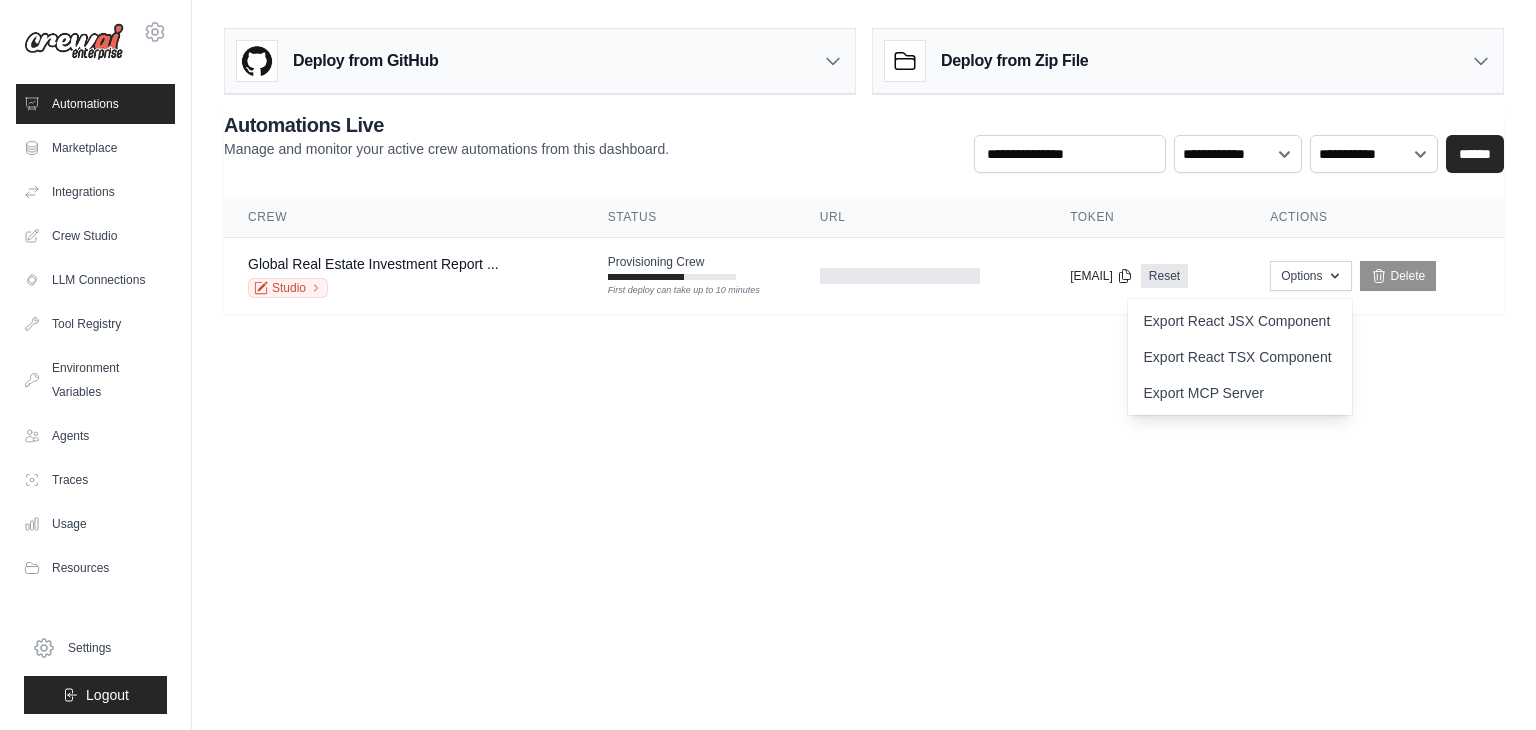 click on "[EMAIL]
Settings
Automations
Marketplace
Integrations" at bounding box center (768, 365) 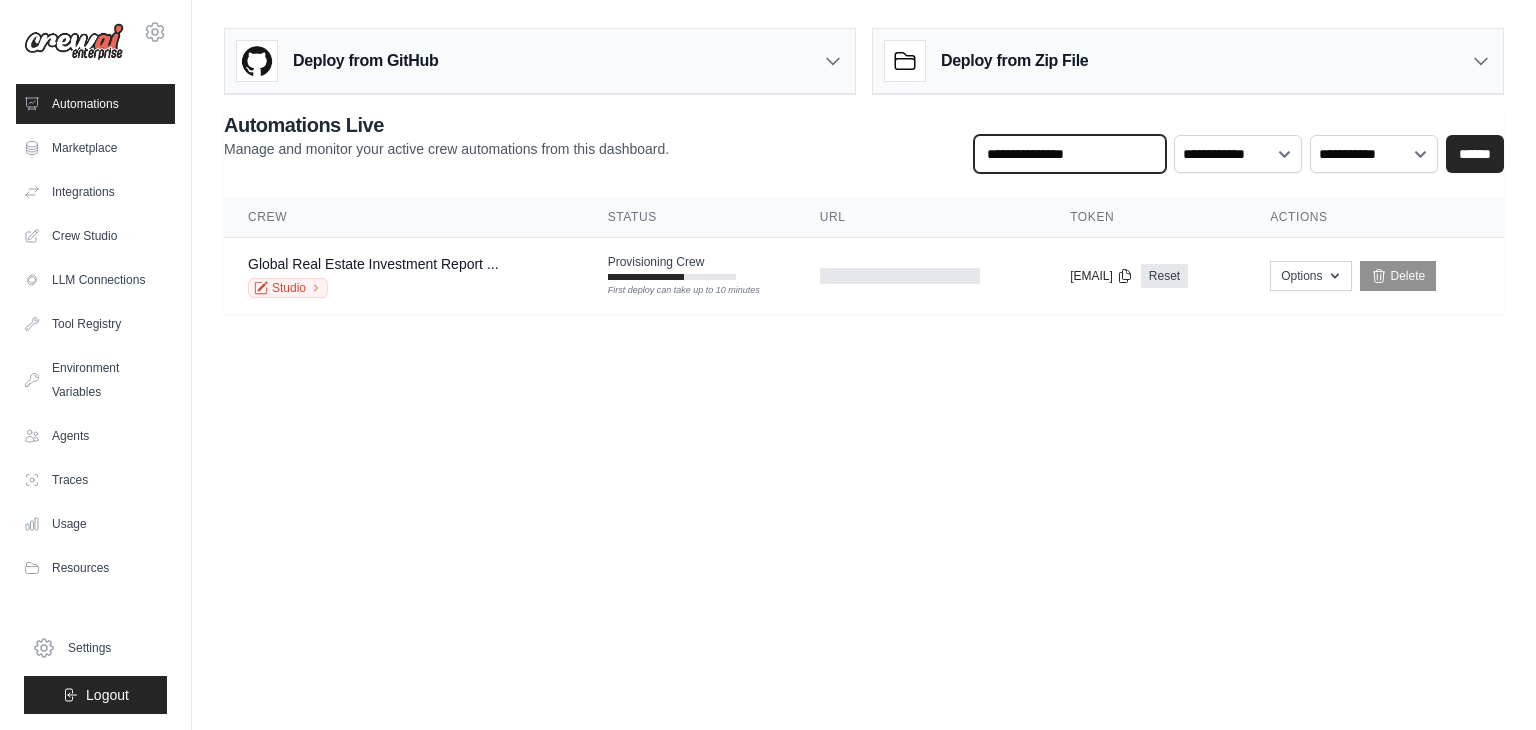 click at bounding box center [1070, 154] 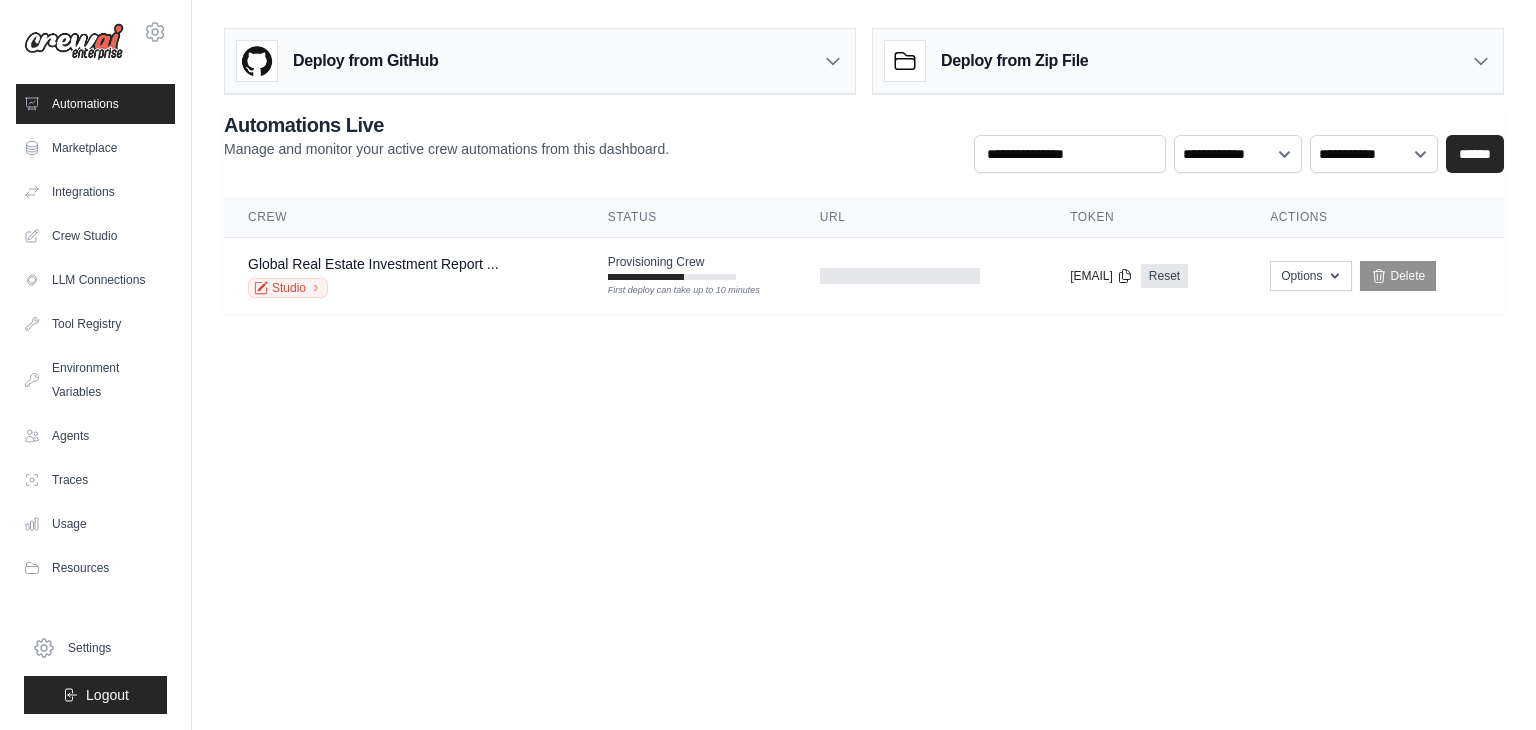 click on "[EMAIL]
Settings
Automations
Marketplace
Integrations" at bounding box center [768, 365] 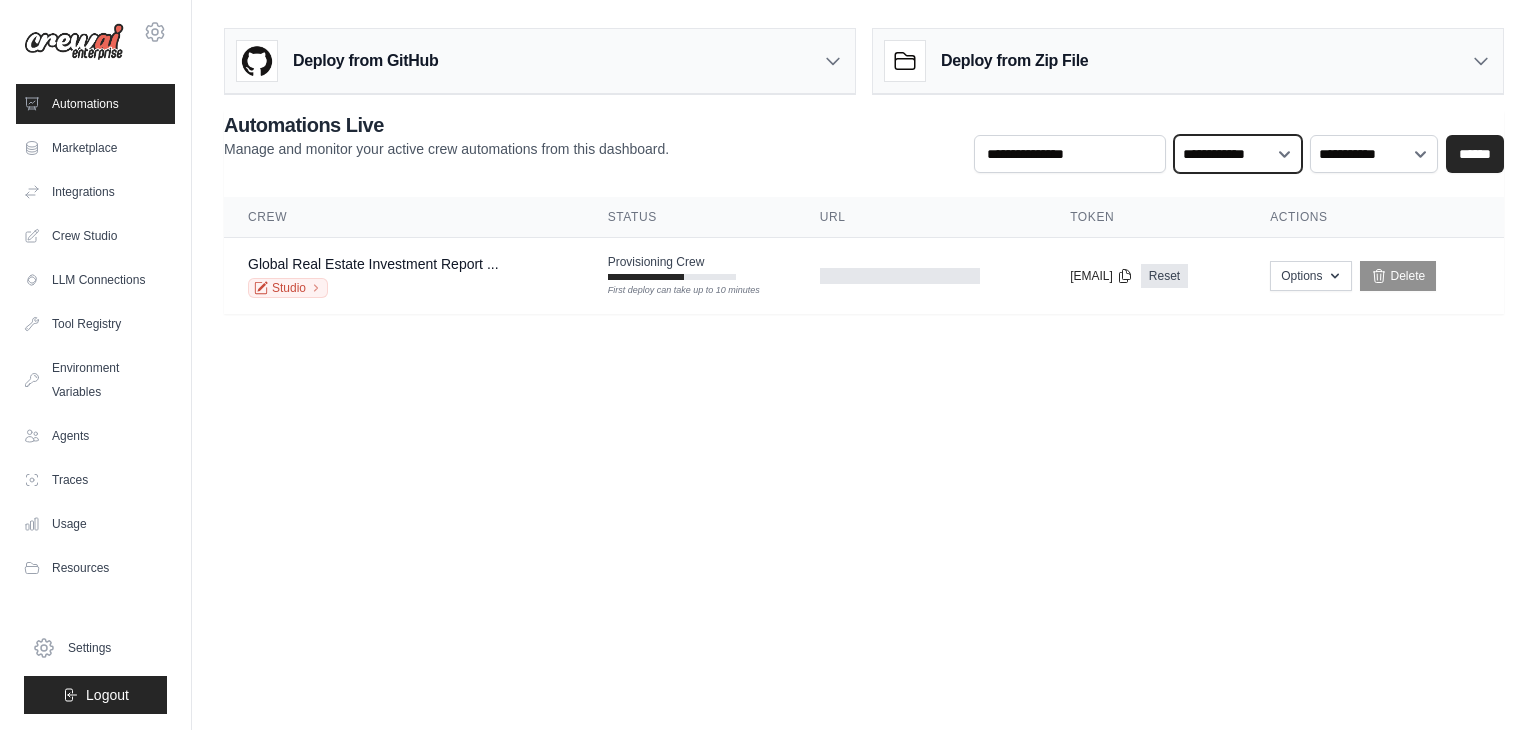 click on "**********" at bounding box center [1238, 154] 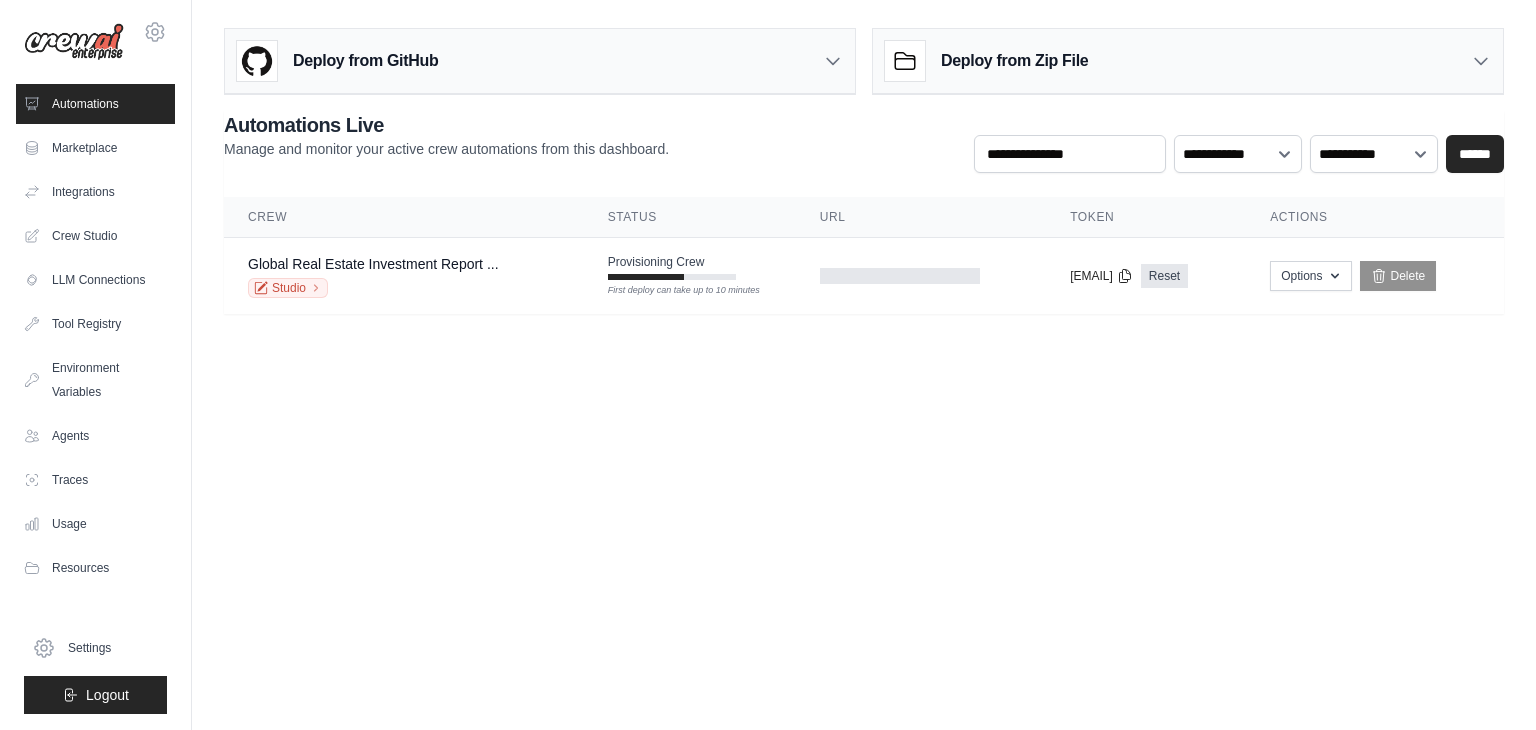 click on "[EMAIL]
Settings
Automations
Marketplace
Integrations" at bounding box center (768, 365) 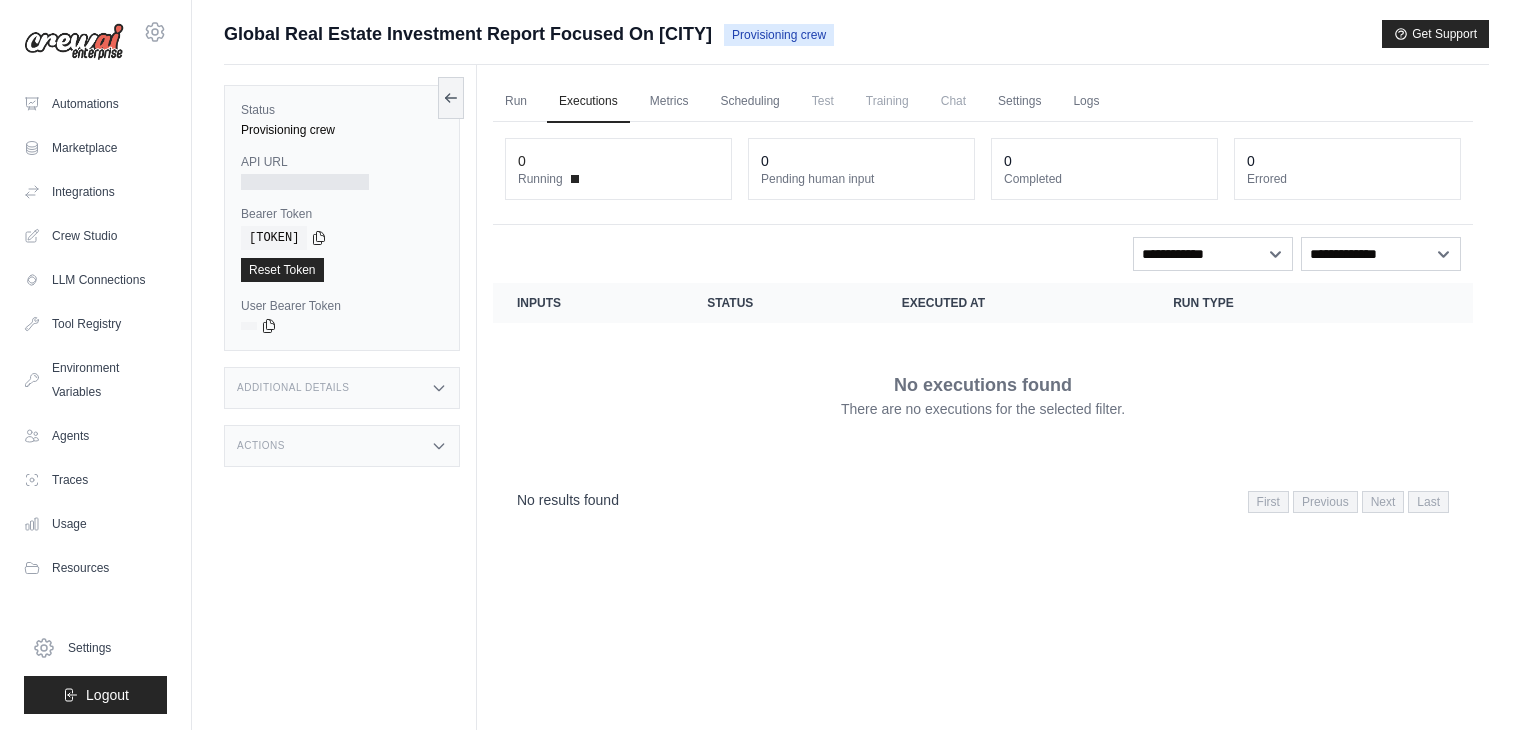 scroll, scrollTop: 0, scrollLeft: 0, axis: both 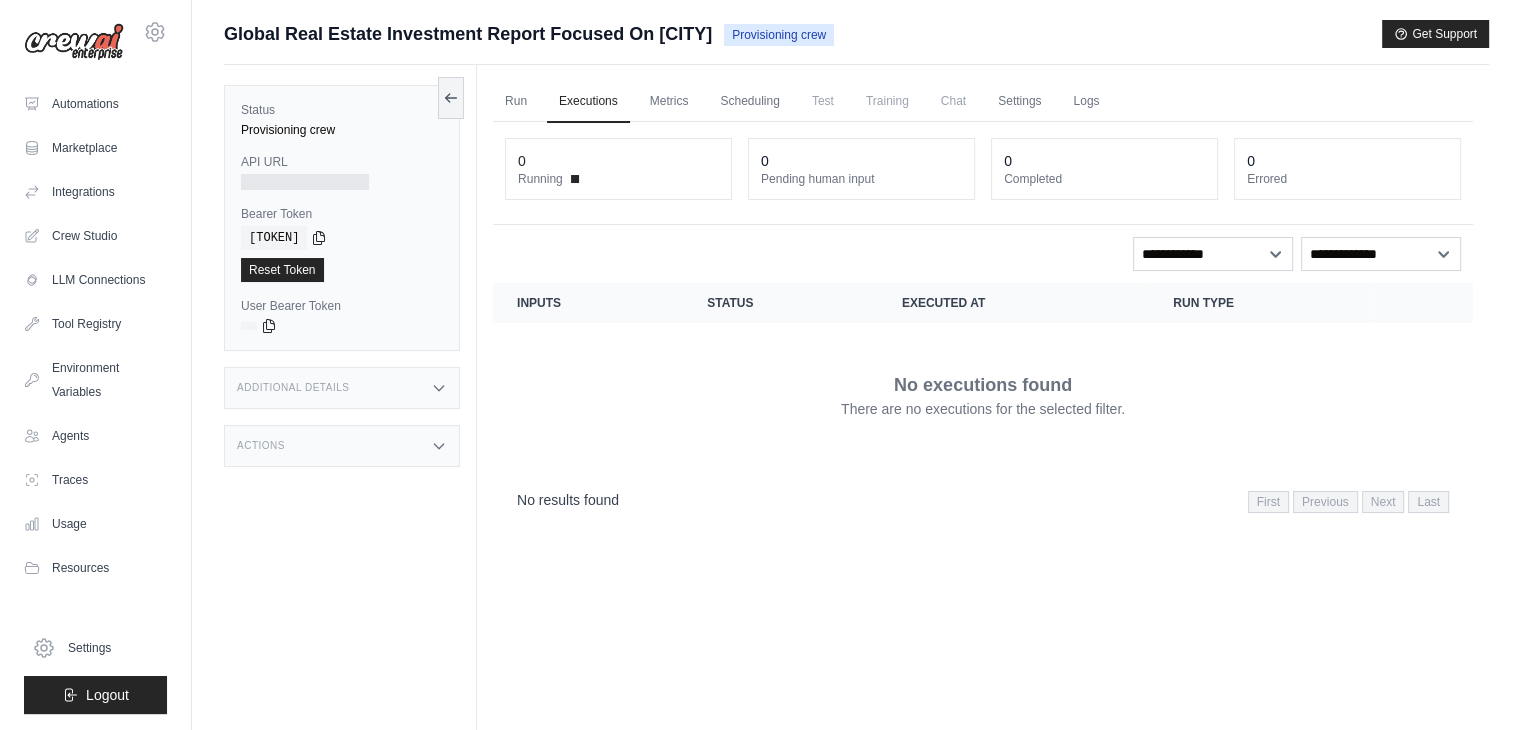 drag, startPoint x: 444, startPoint y: 103, endPoint x: 576, endPoint y: 300, distance: 237.13498 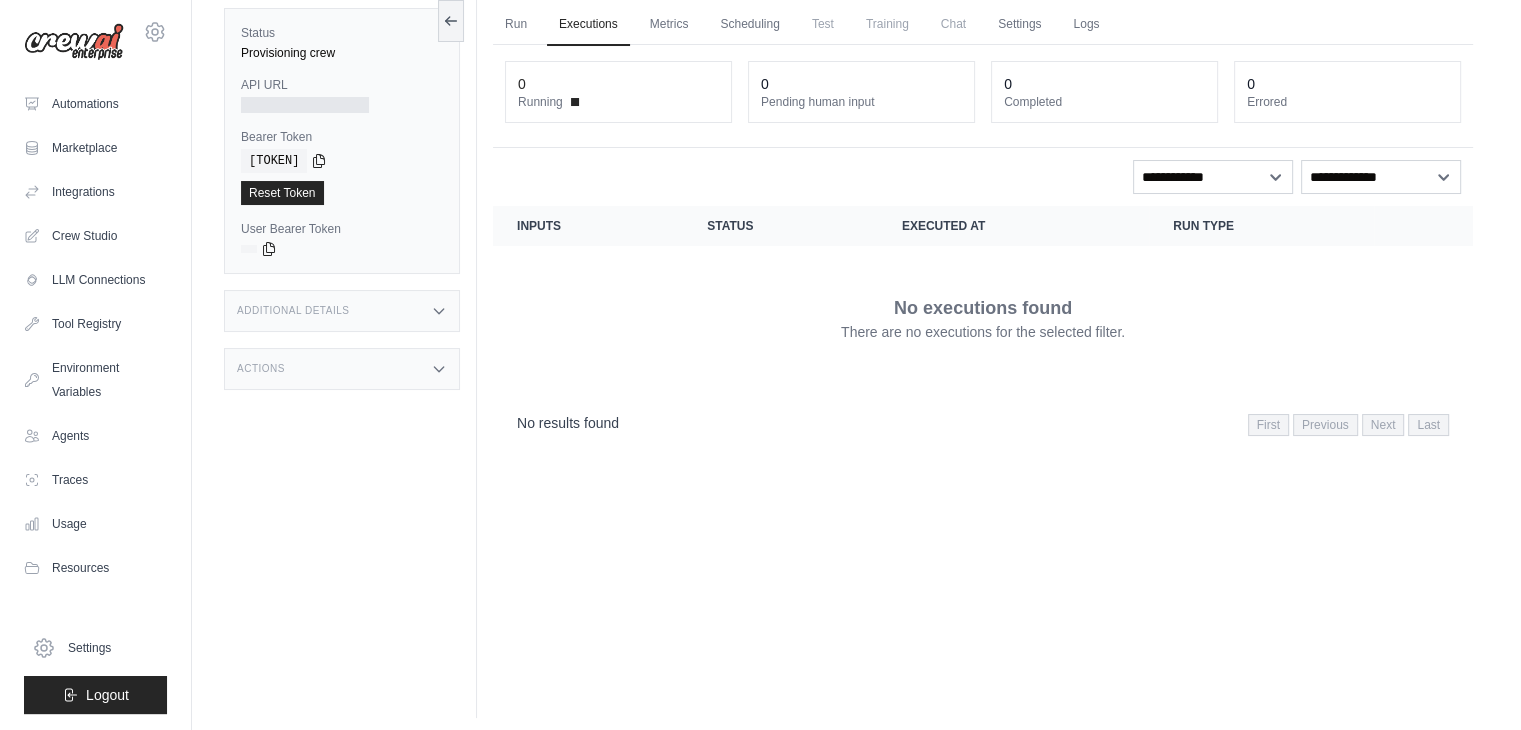scroll, scrollTop: 84, scrollLeft: 0, axis: vertical 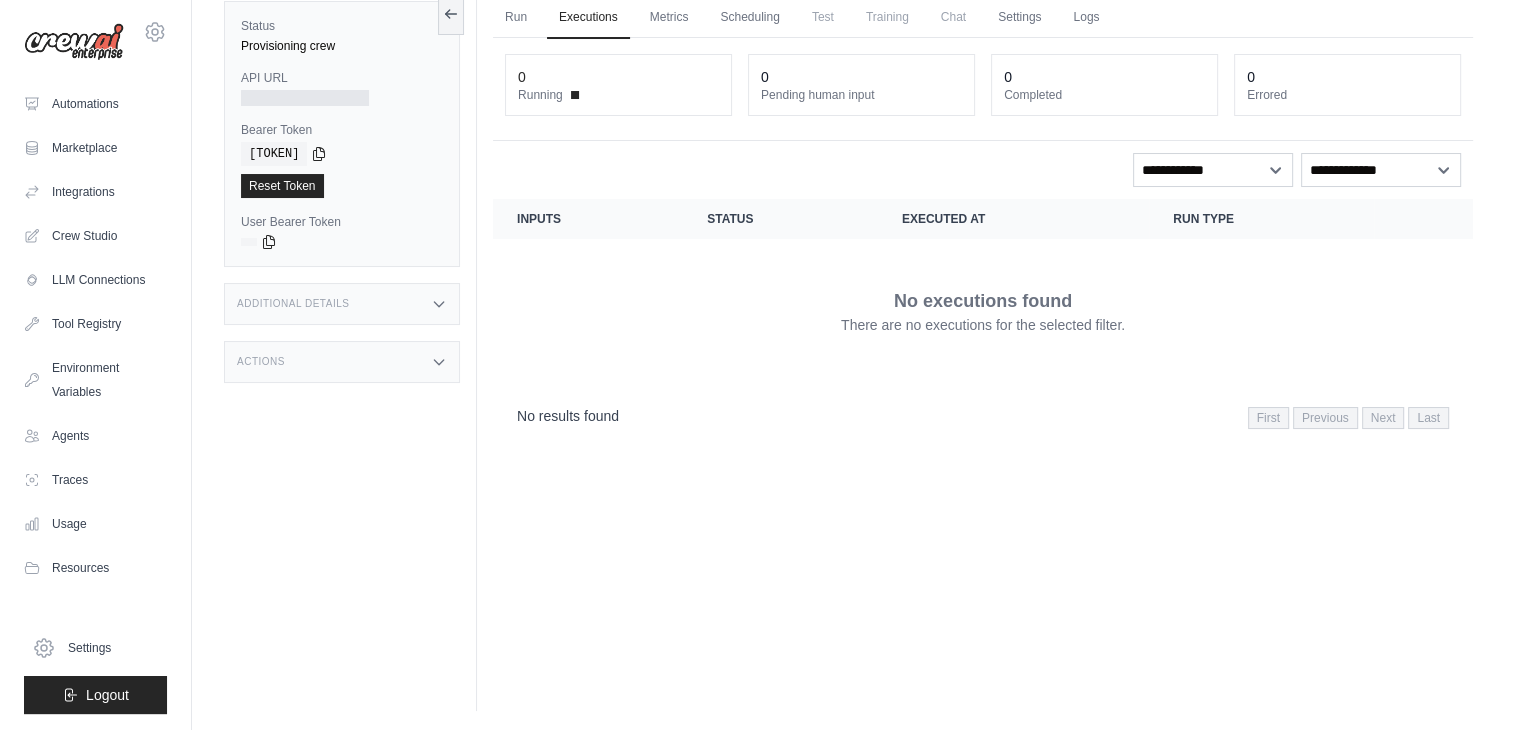 click on "Run
Executions
Metrics
Scheduling
Test
Training
Chat
Settings
Logs
0
Running
0
Pending human input
0" at bounding box center [983, 346] 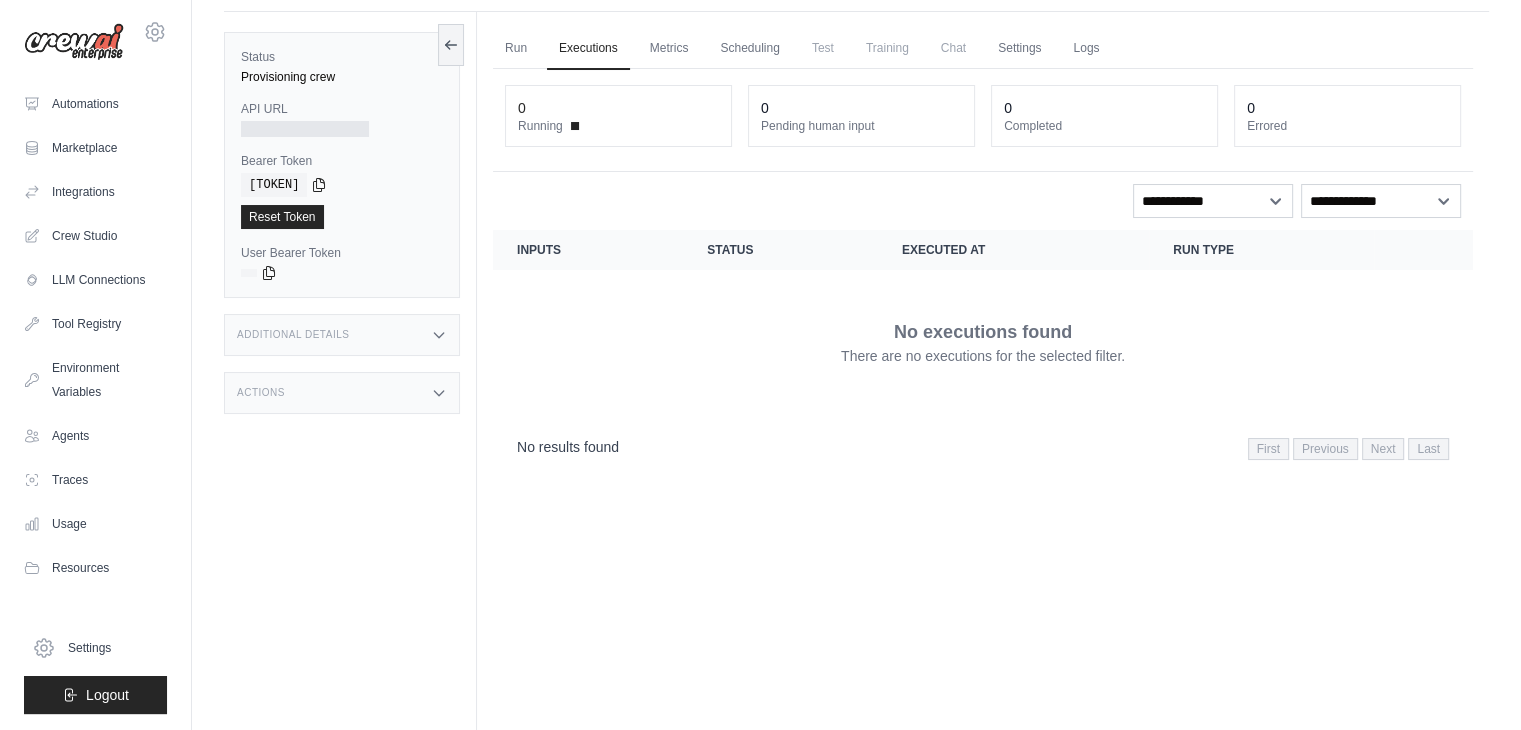 scroll, scrollTop: 0, scrollLeft: 0, axis: both 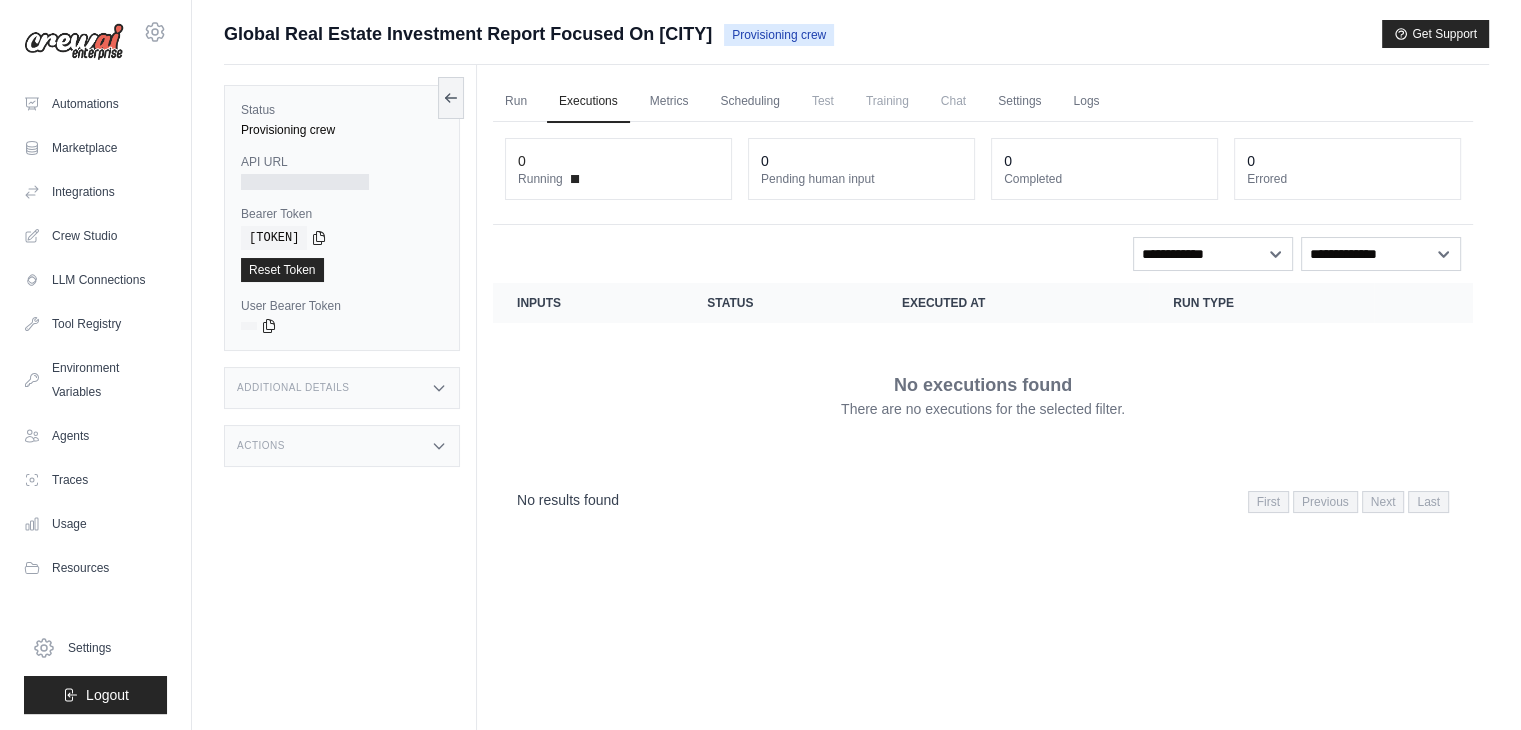 click at bounding box center [305, 182] 